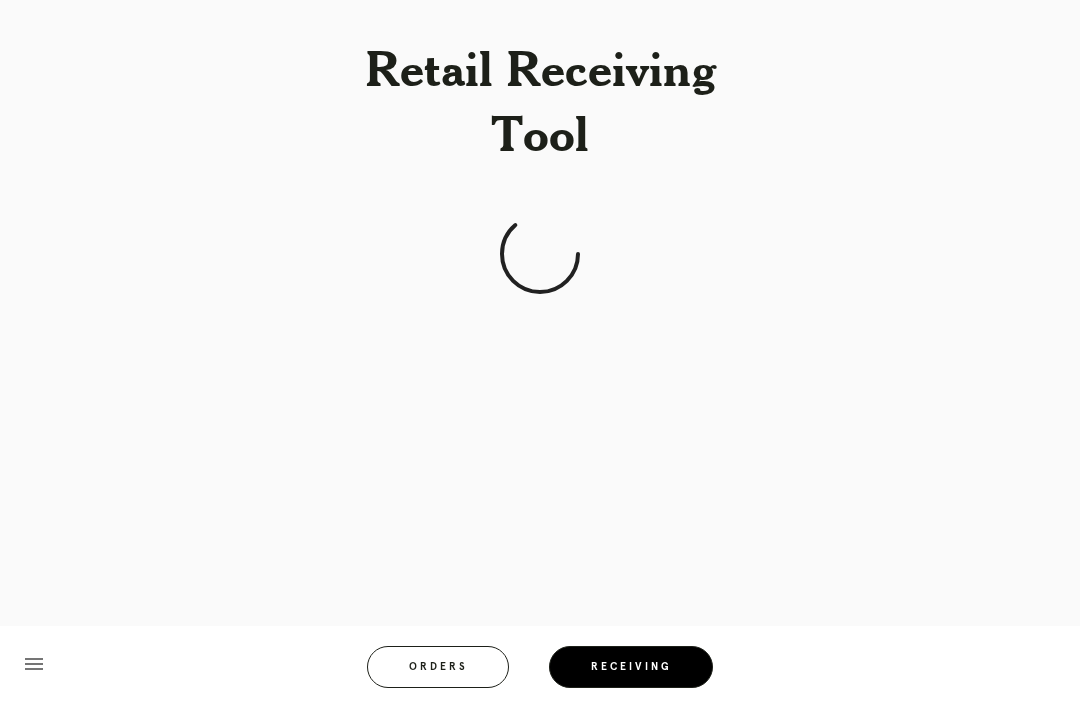 scroll, scrollTop: 64, scrollLeft: 0, axis: vertical 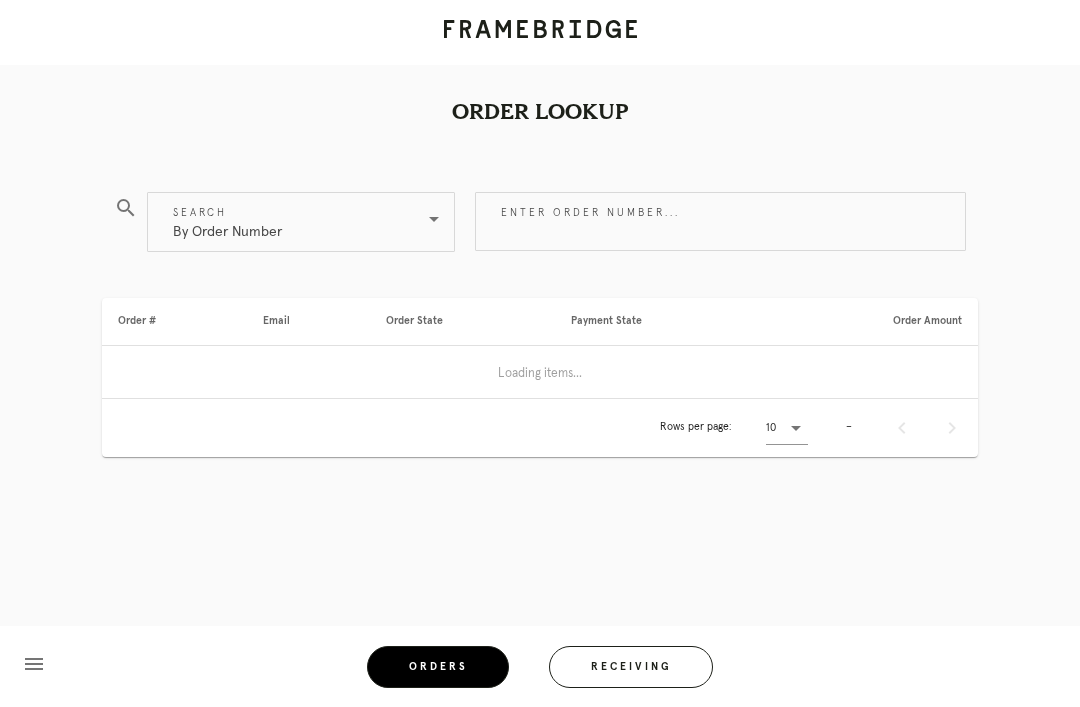 click on "Receiving" at bounding box center (631, 667) 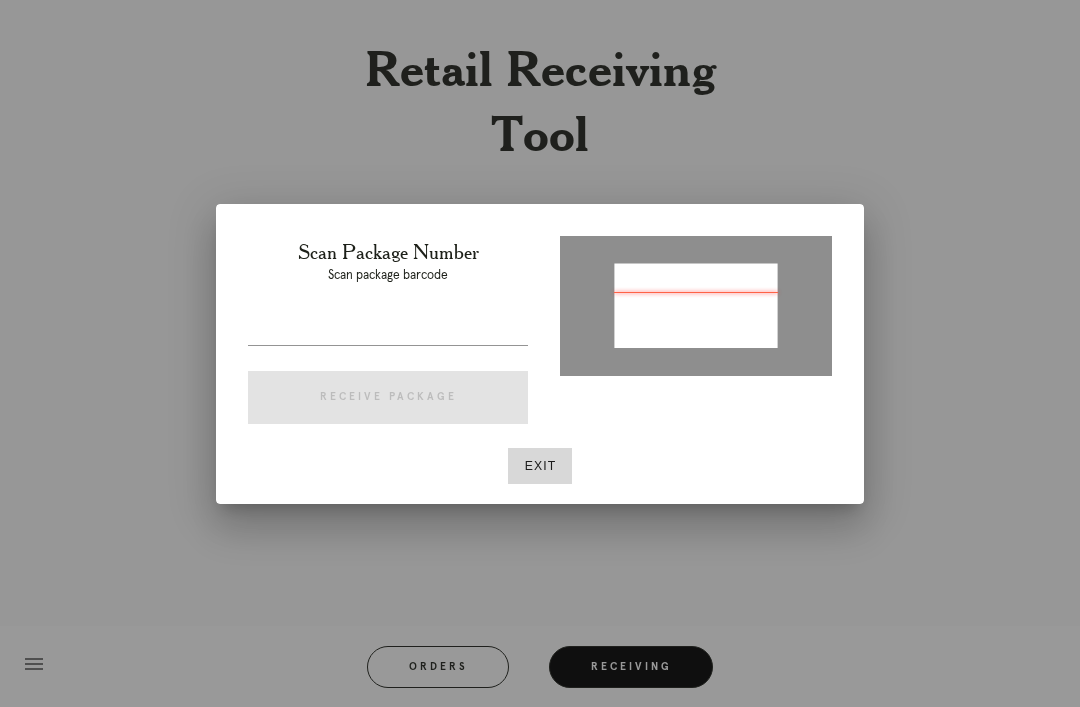type on "P413485366655556" 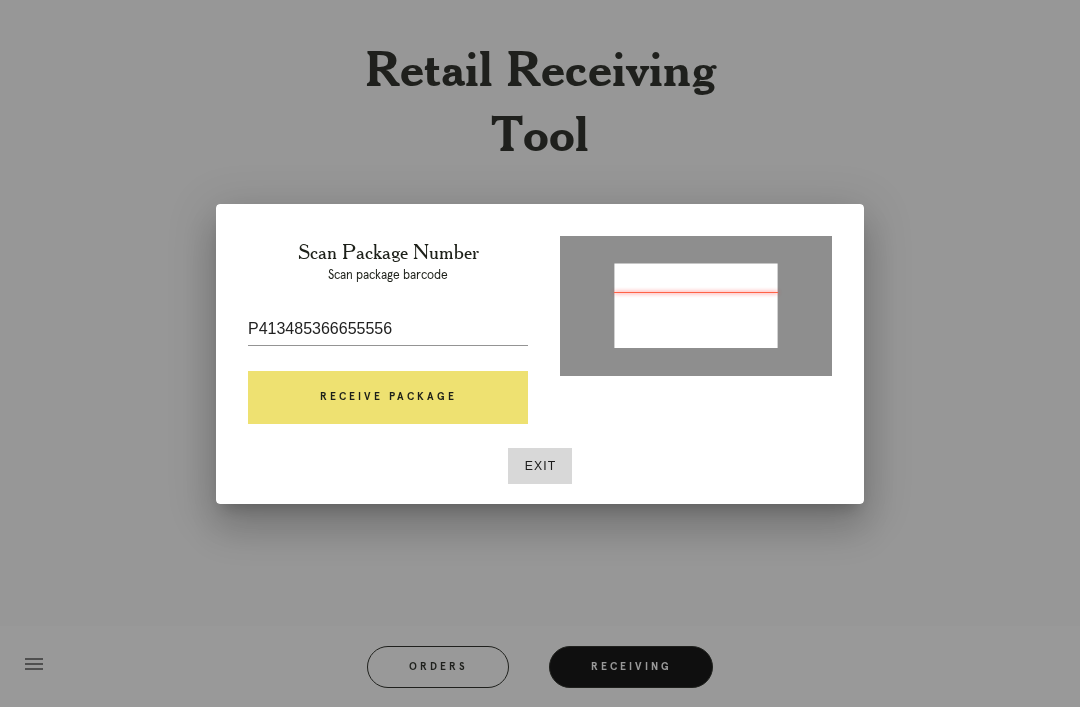click on "Receive Package" at bounding box center (388, 398) 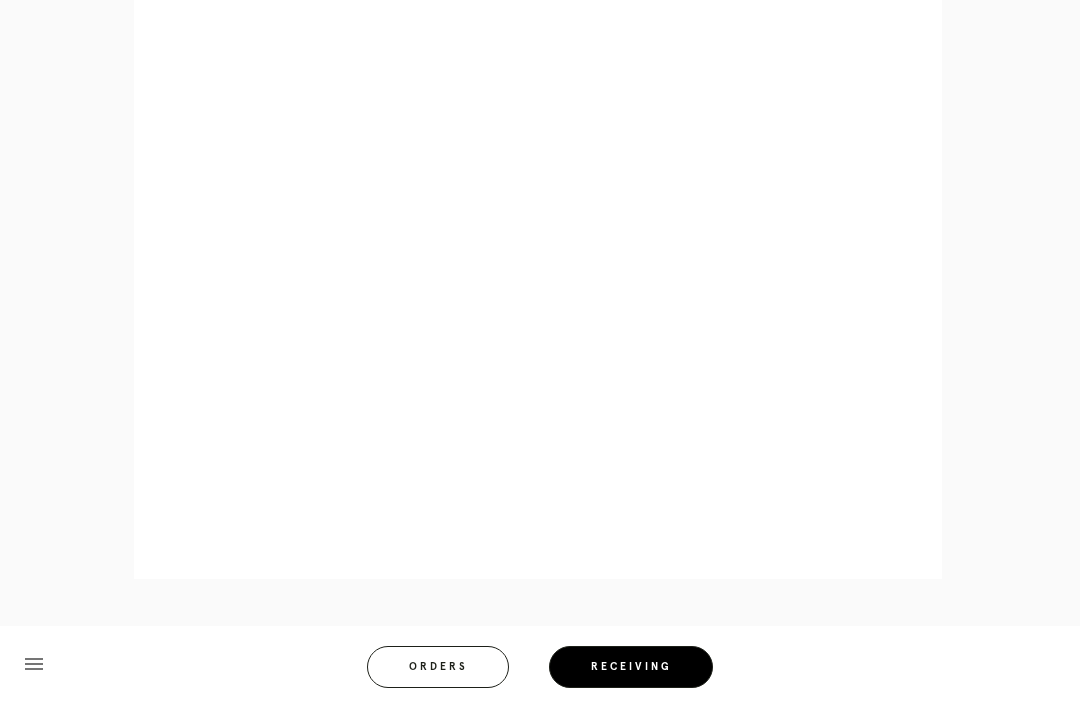 scroll, scrollTop: 962, scrollLeft: 0, axis: vertical 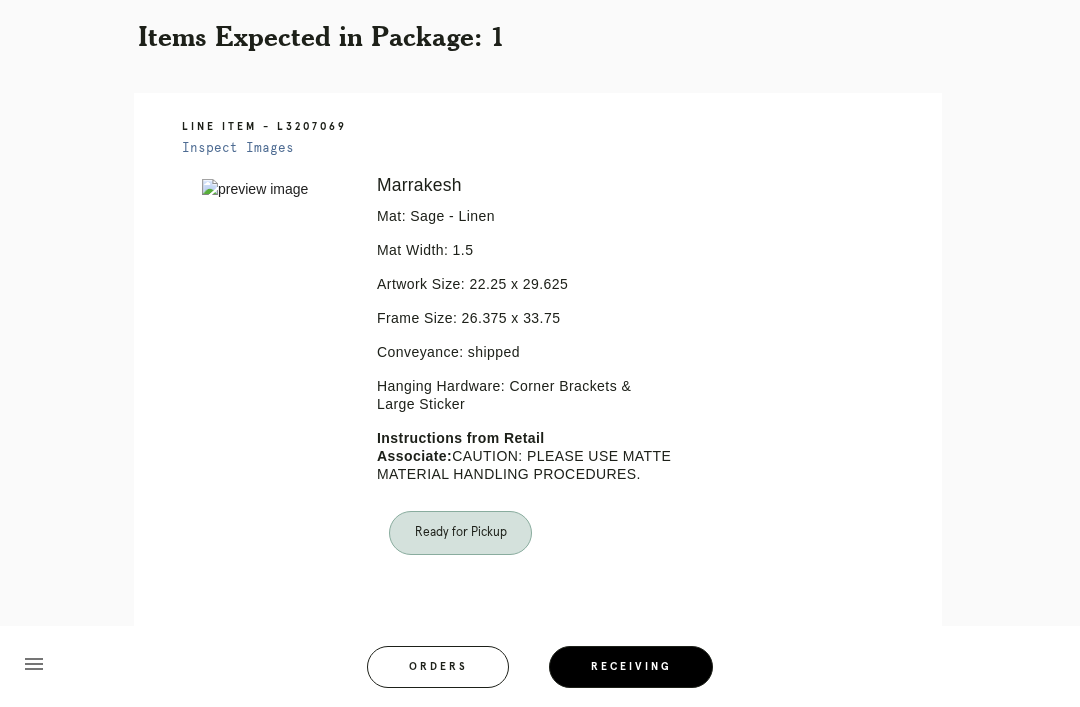 click on "Orders" at bounding box center (438, 667) 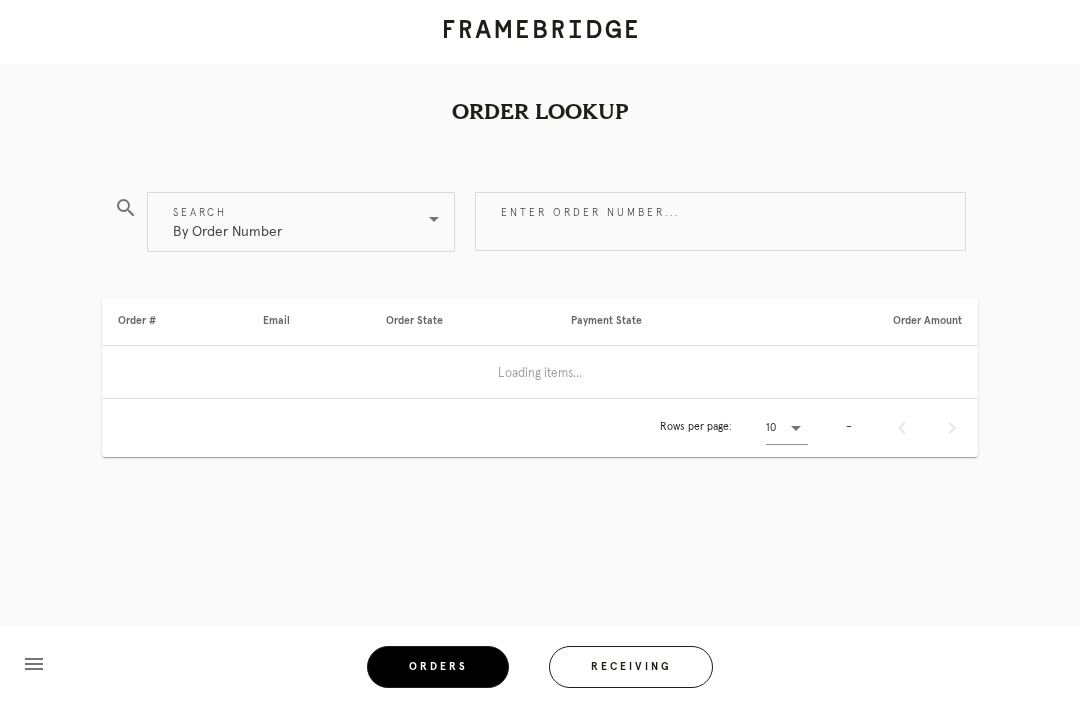 scroll, scrollTop: 0, scrollLeft: 0, axis: both 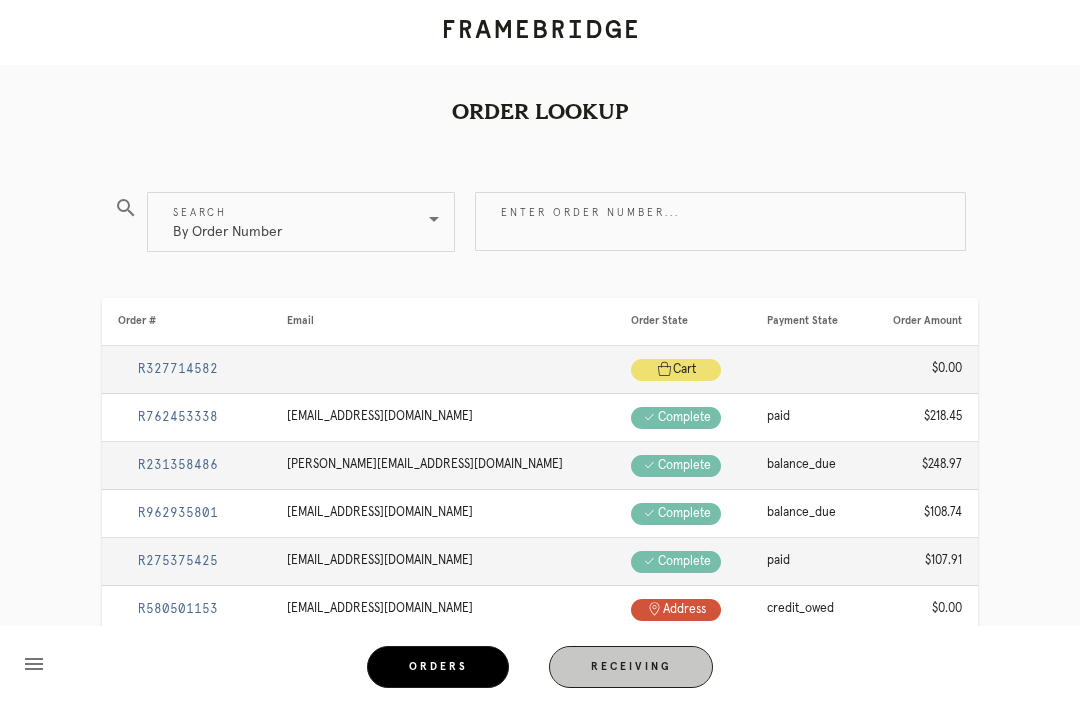 click on "Receiving" at bounding box center [631, 667] 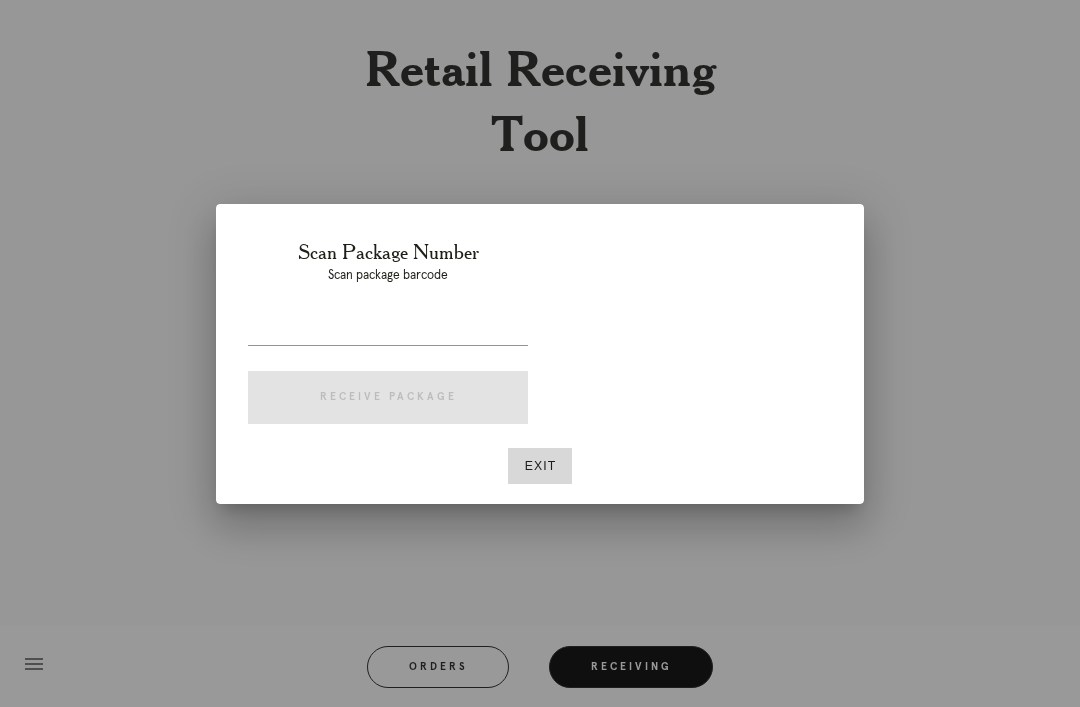 scroll, scrollTop: 64, scrollLeft: 0, axis: vertical 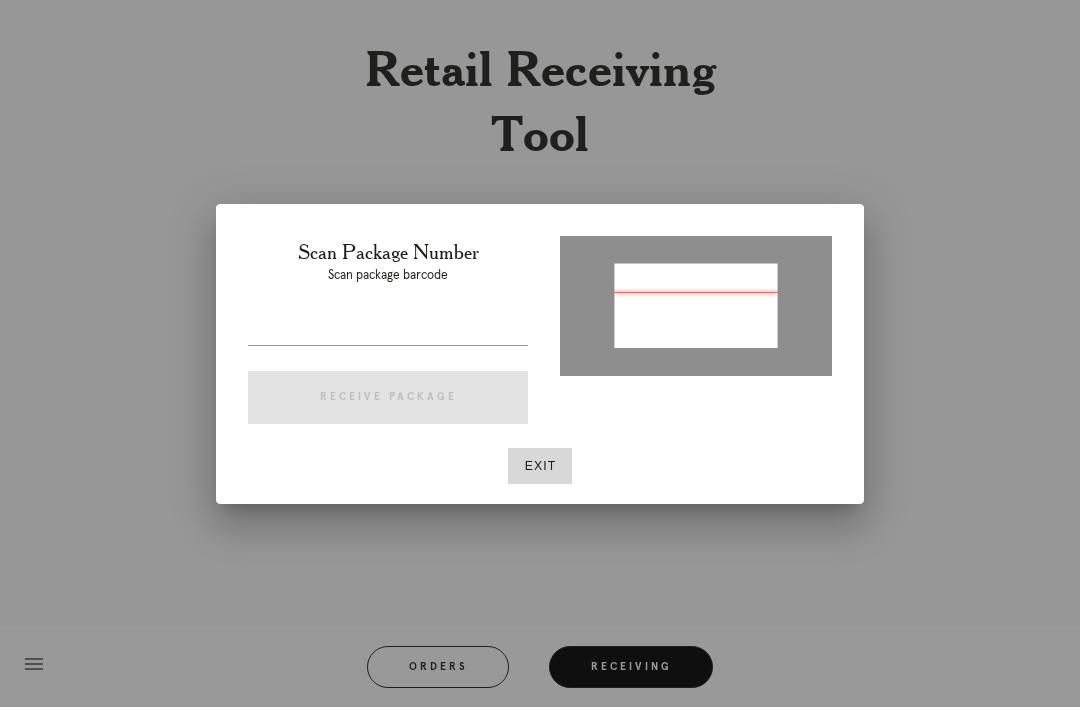 type on "P177051505732791" 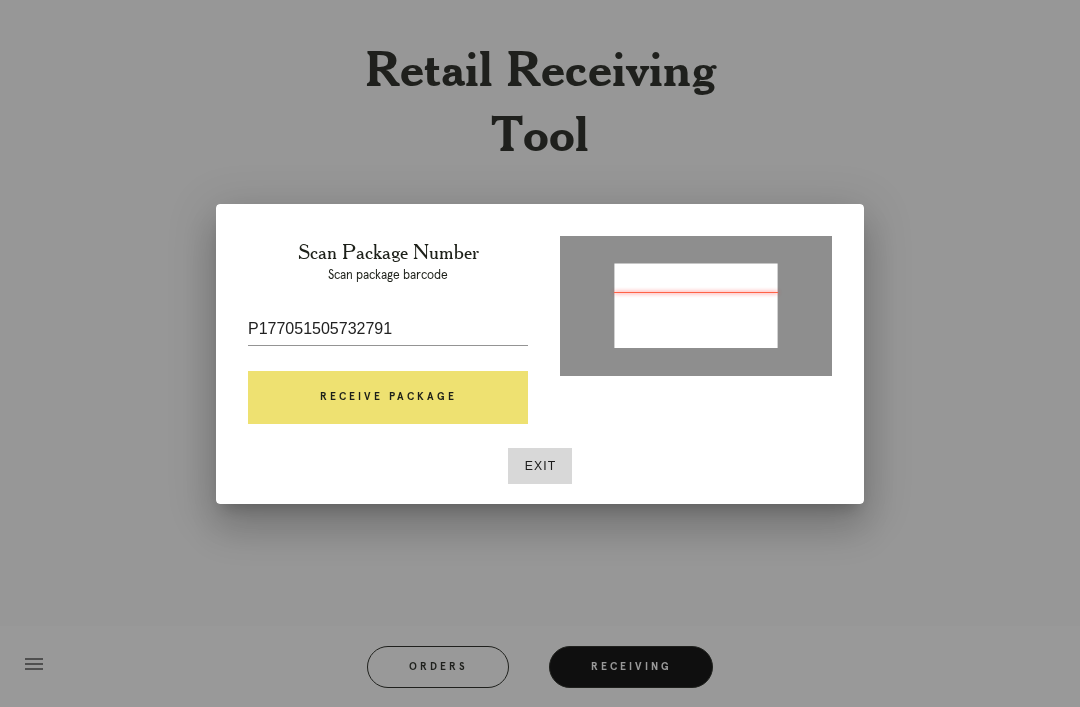 click on "Receive Package" at bounding box center [388, 398] 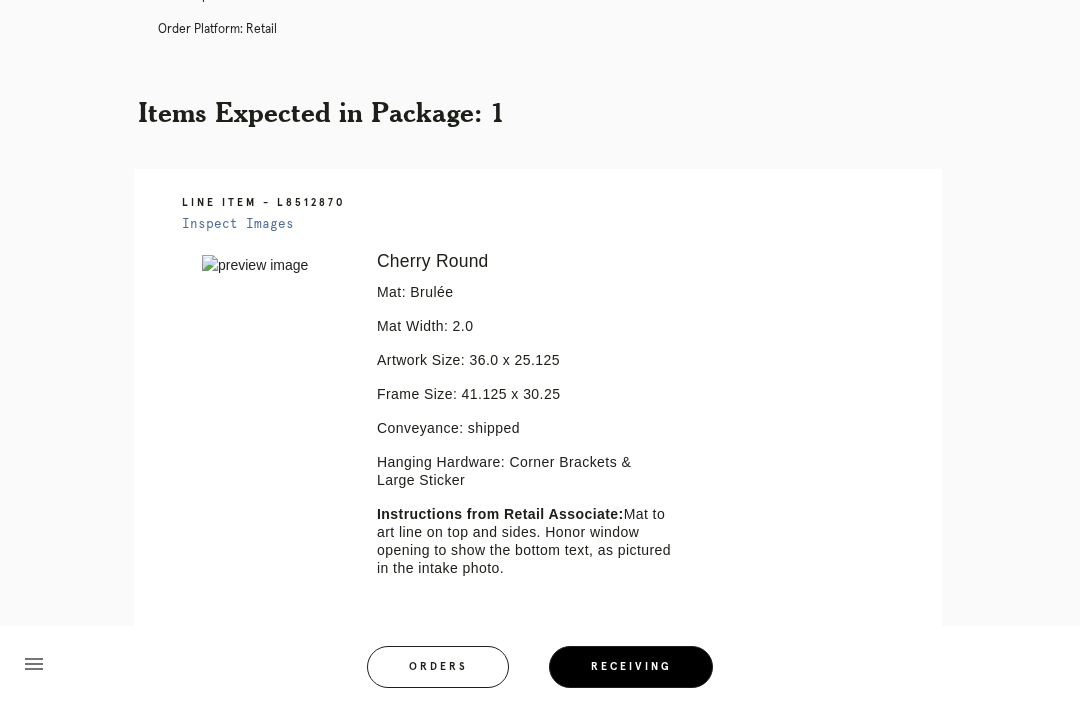 scroll, scrollTop: 326, scrollLeft: 0, axis: vertical 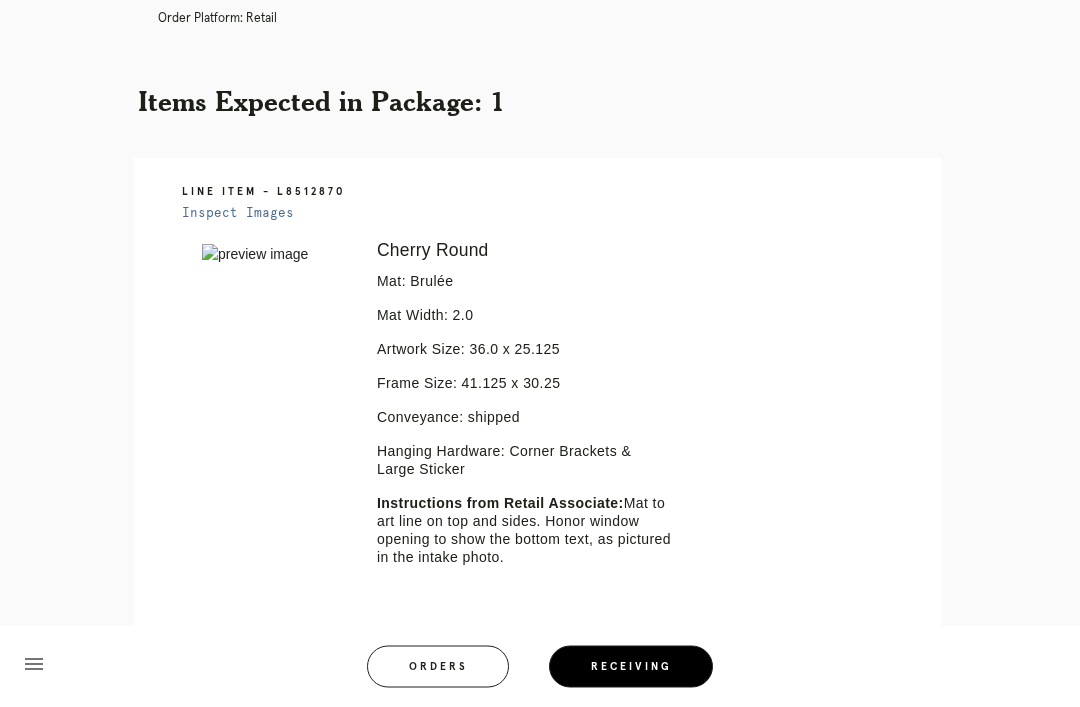 click on "menu
Orders
Receiving" at bounding box center (540, 666) 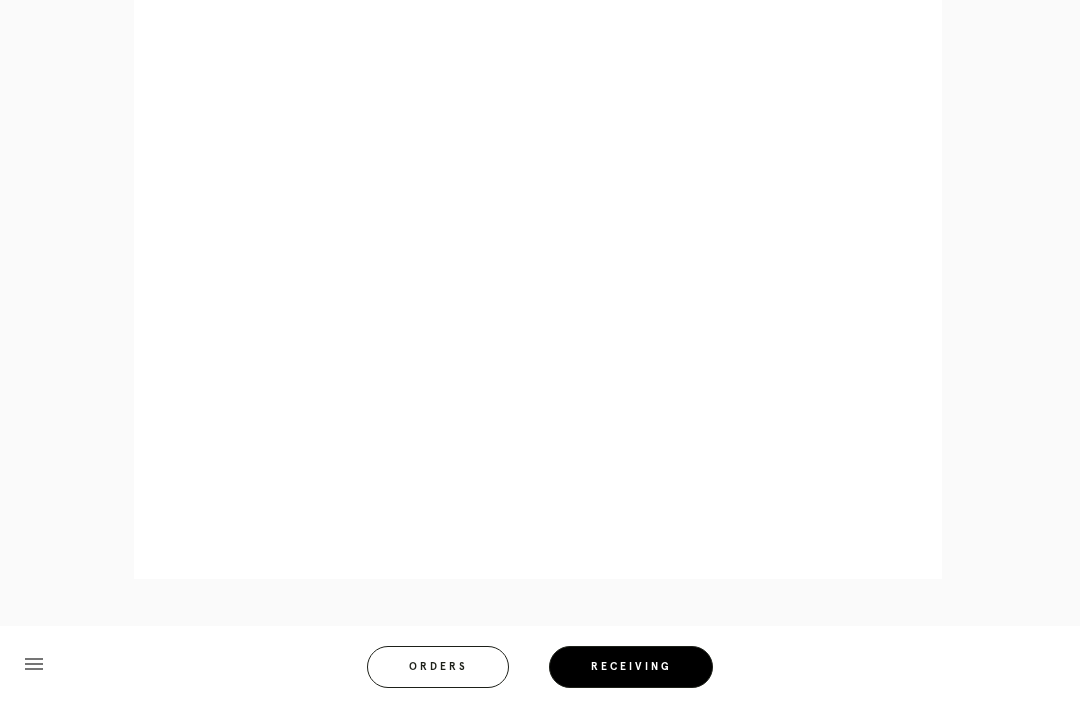 scroll, scrollTop: 946, scrollLeft: 0, axis: vertical 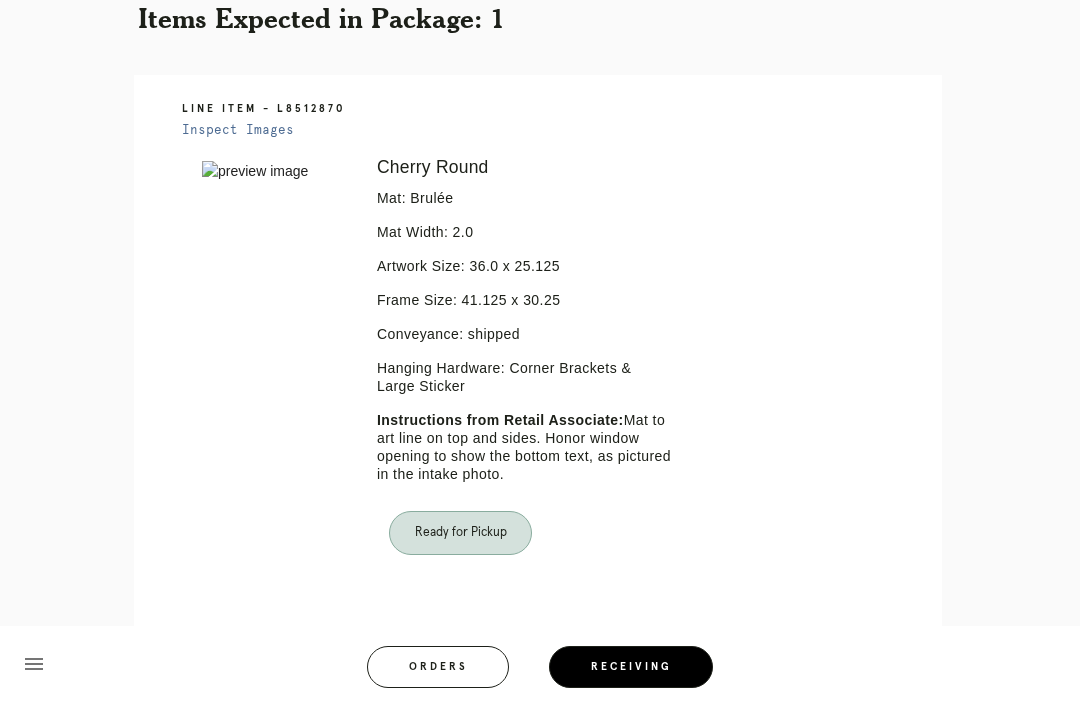 click on "menu
Orders
Receiving" at bounding box center [540, 666] 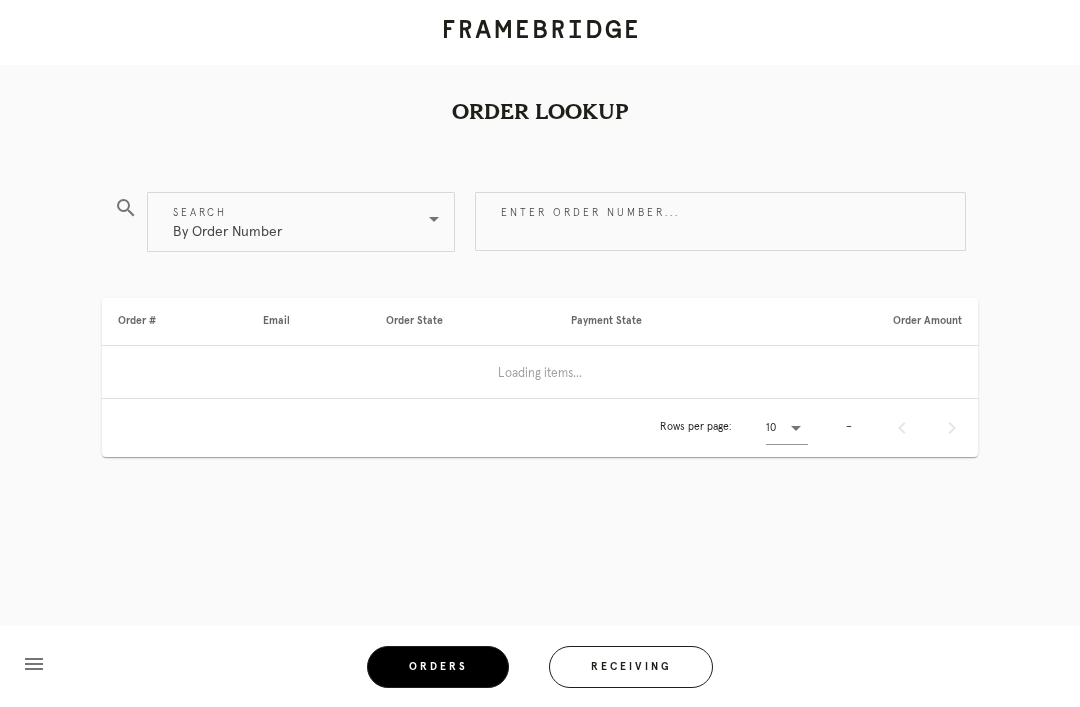 scroll, scrollTop: 0, scrollLeft: 0, axis: both 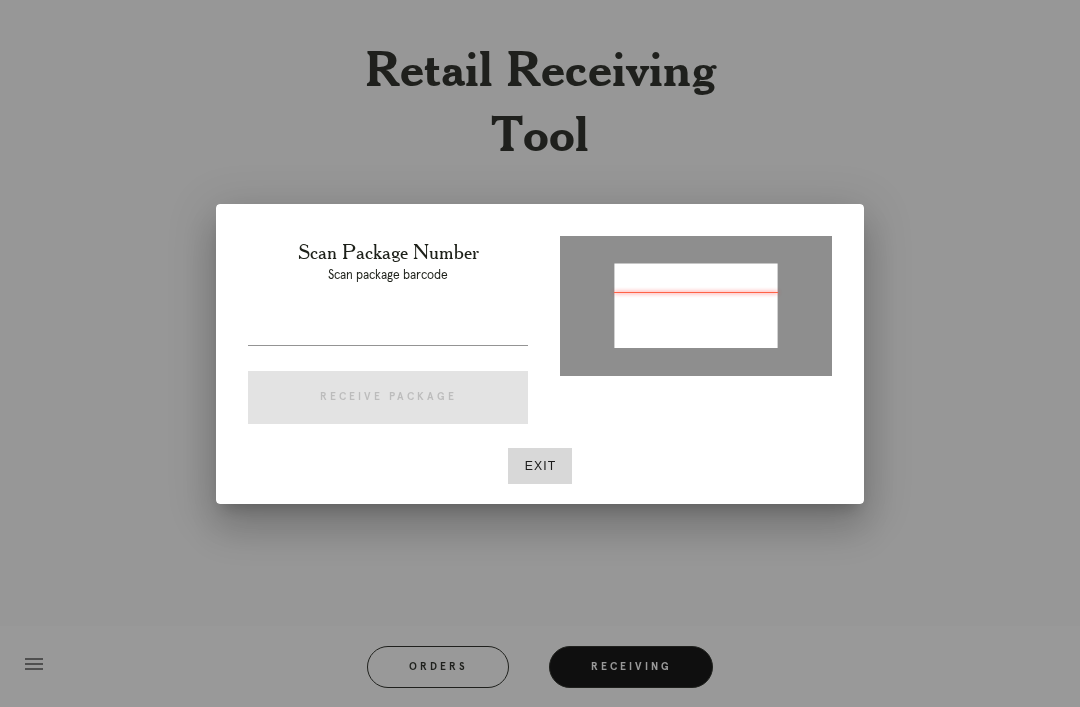 type on "P705748947037869" 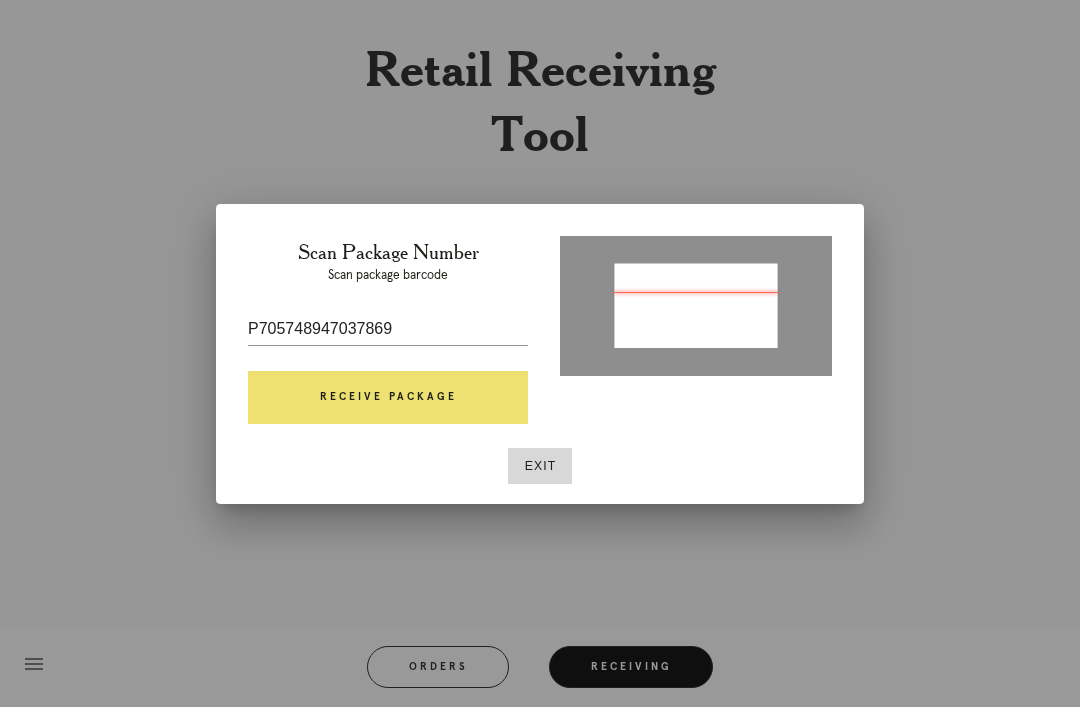 click on "Receive Package" at bounding box center [388, 398] 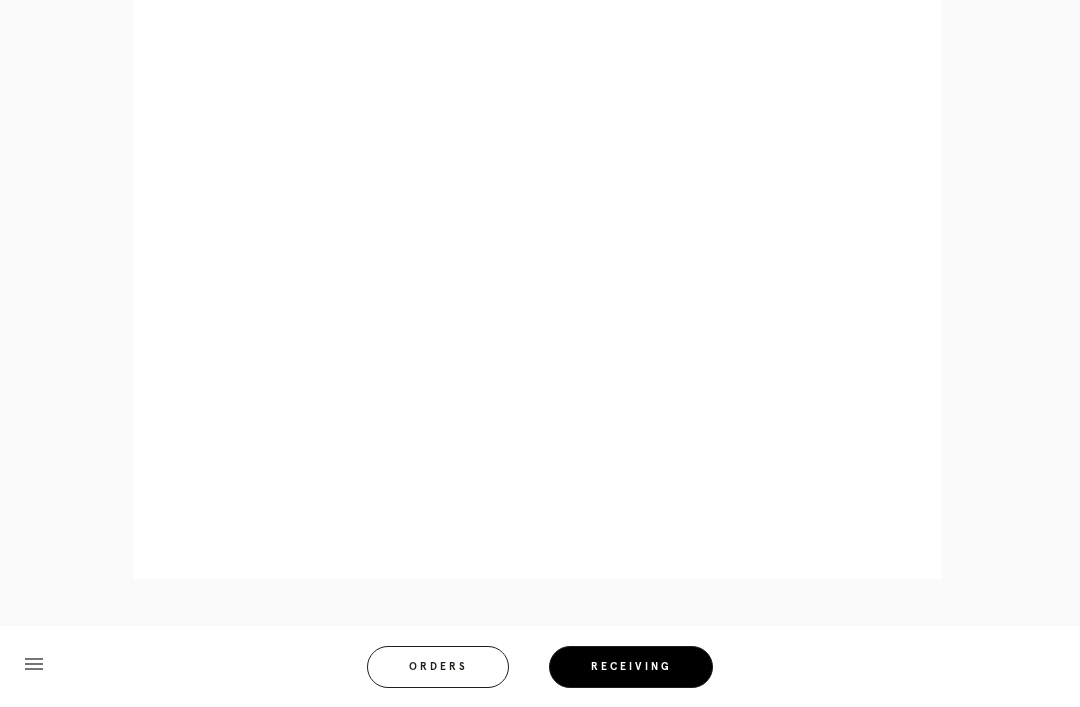 scroll, scrollTop: 1106, scrollLeft: 0, axis: vertical 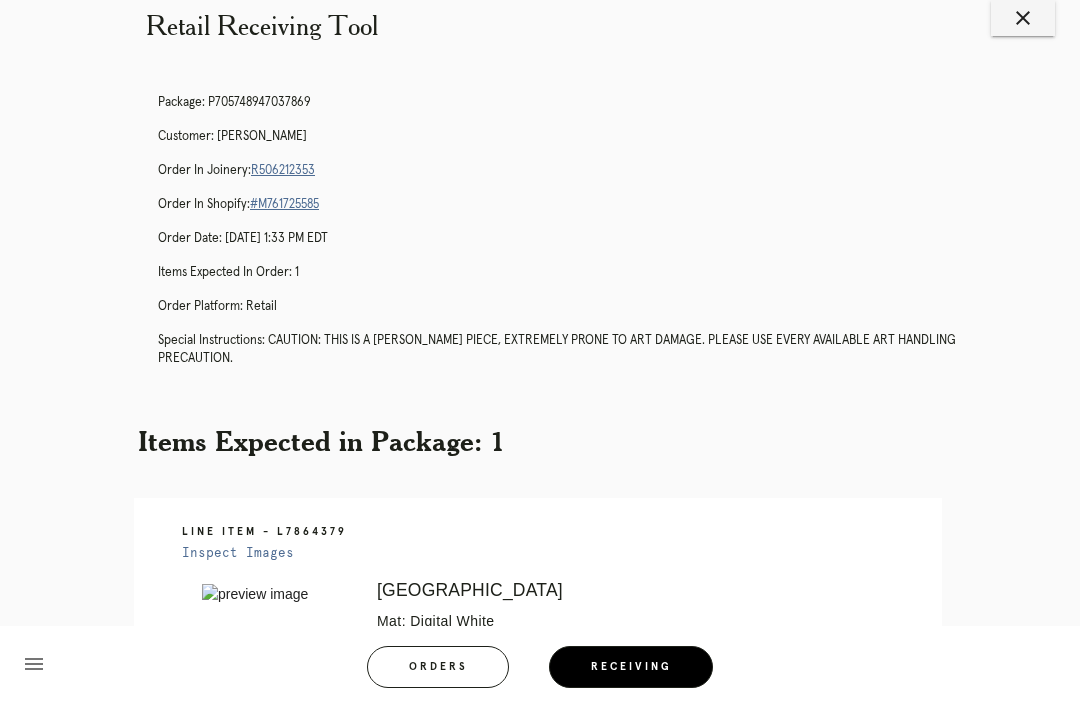 click on "R506212353" at bounding box center [283, 170] 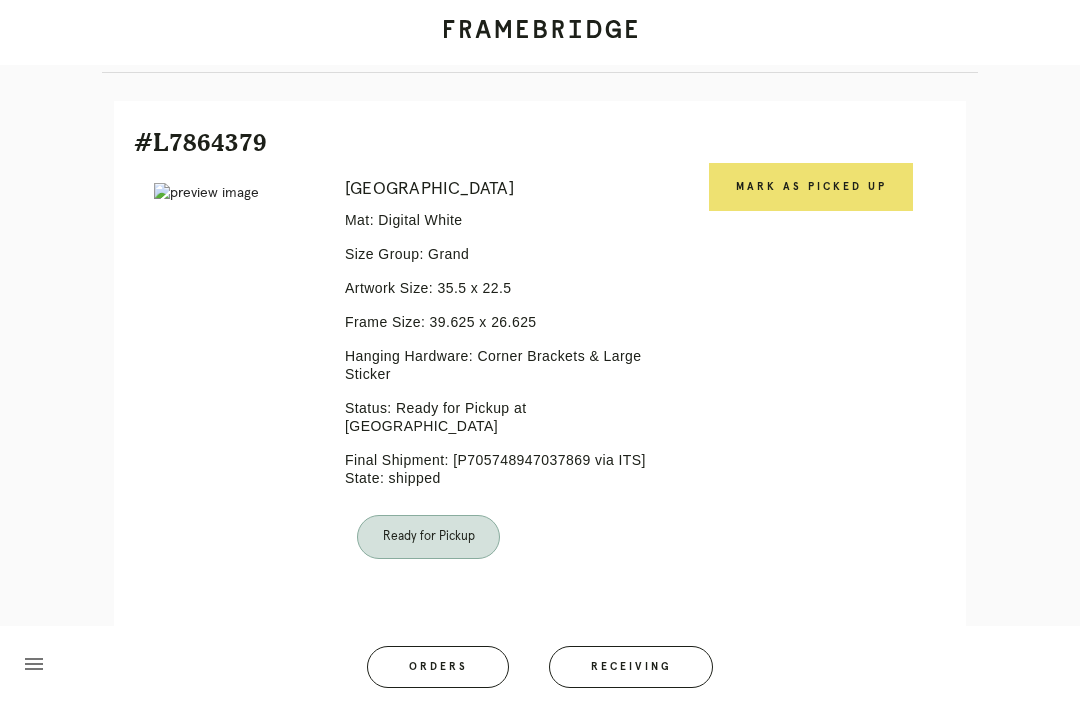 scroll, scrollTop: 494, scrollLeft: 0, axis: vertical 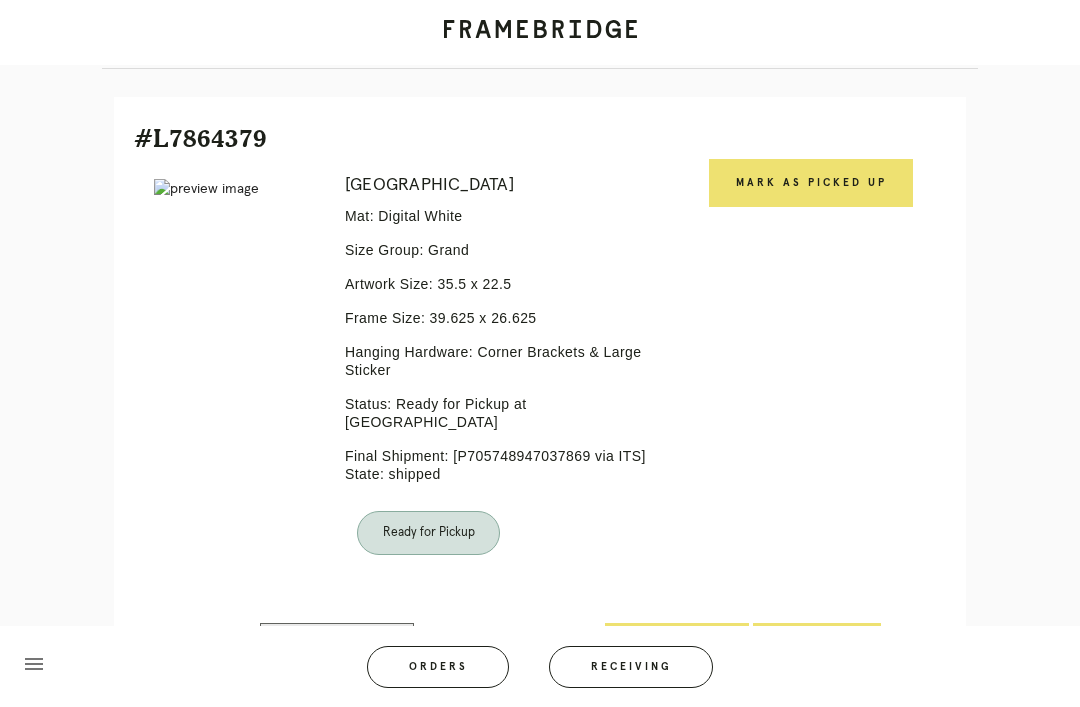 click on "Mark as Picked Up" at bounding box center (811, 183) 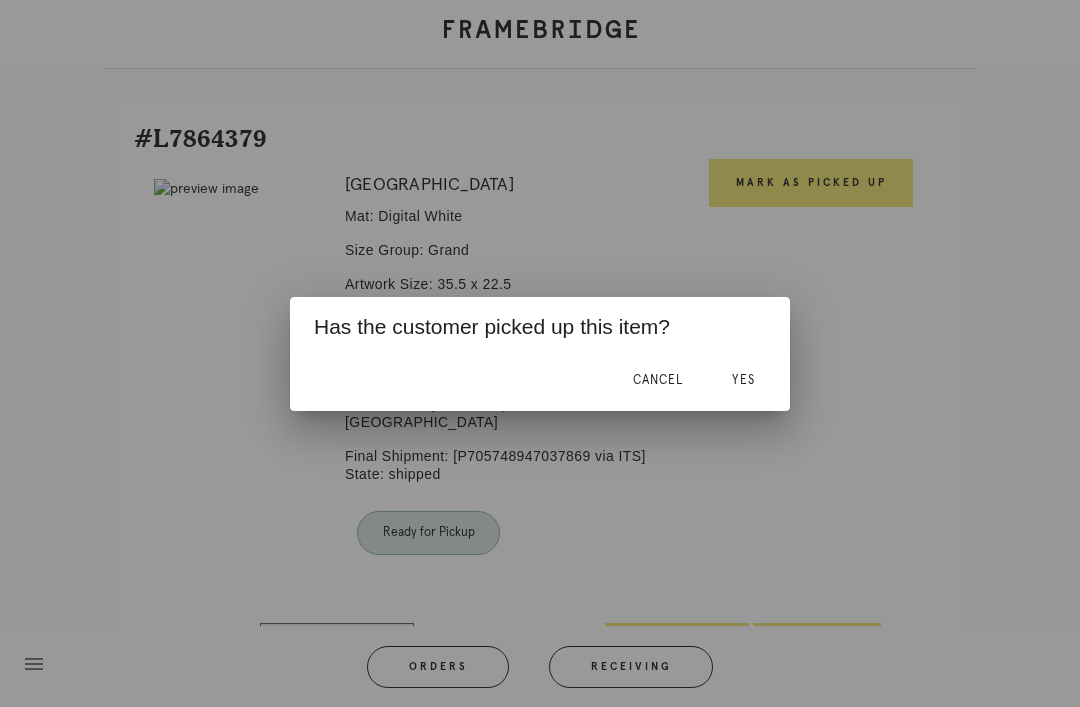 click on "Yes" at bounding box center [743, 381] 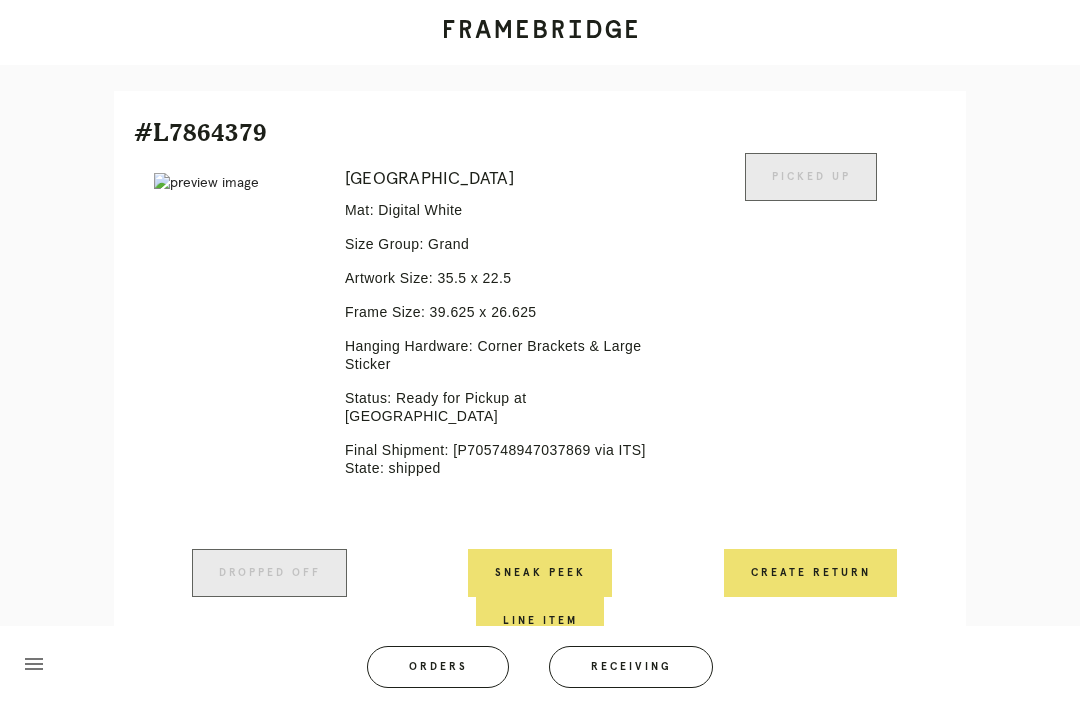 scroll, scrollTop: 503, scrollLeft: 0, axis: vertical 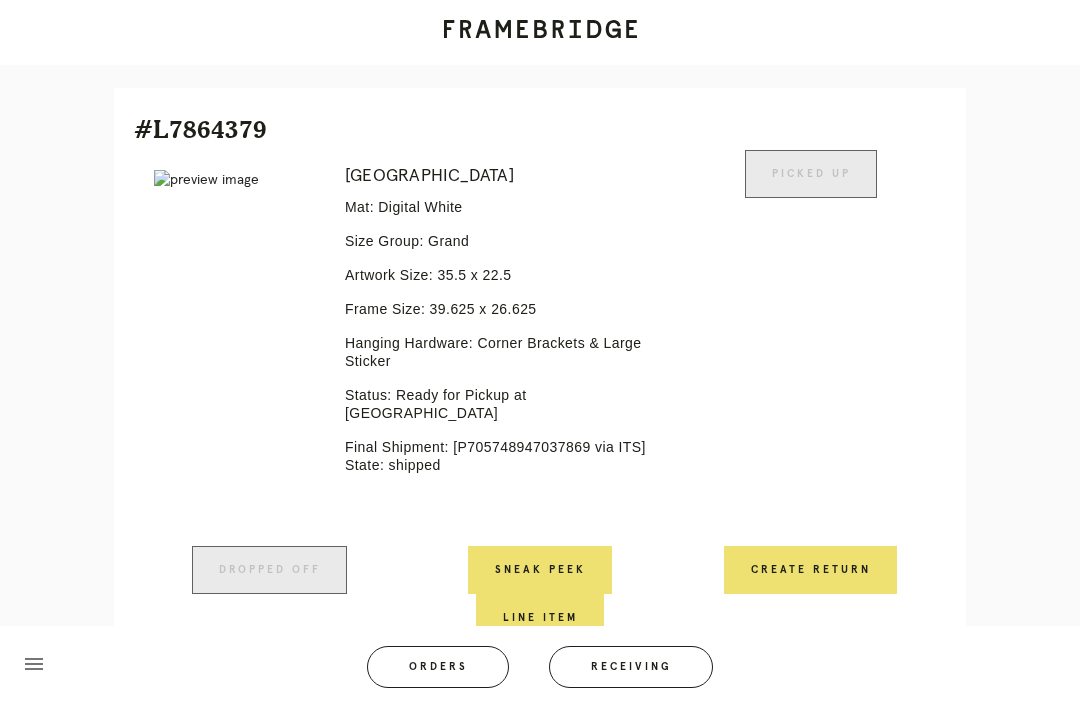 click on "Orders" at bounding box center (438, 667) 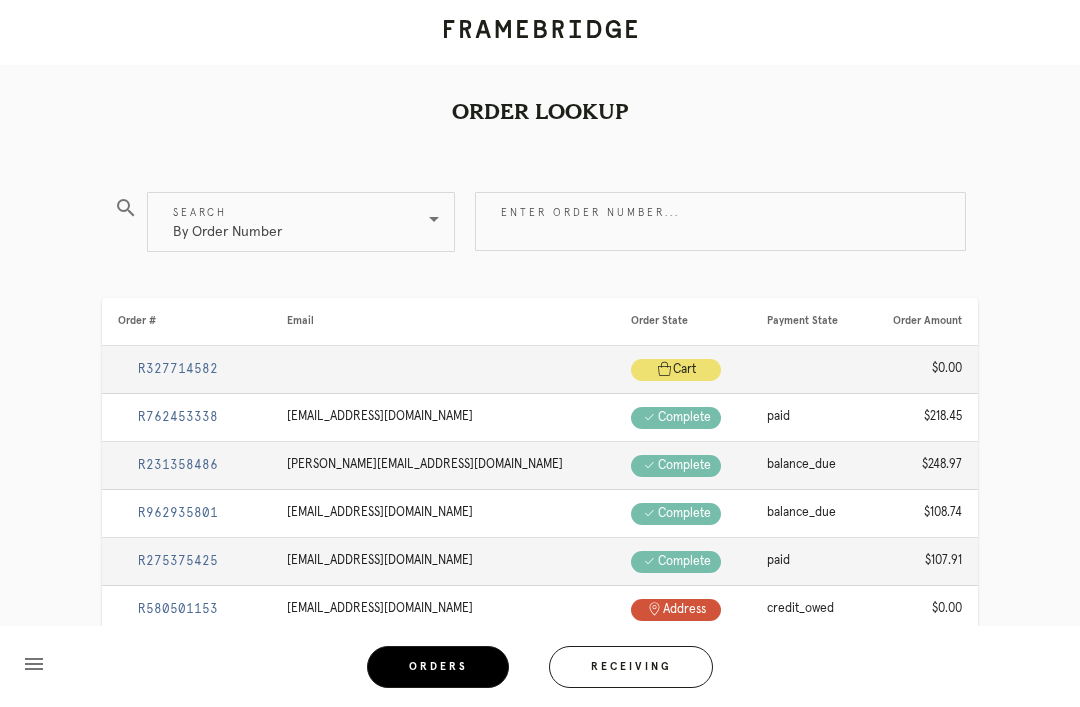 click on "Receiving" at bounding box center (631, 667) 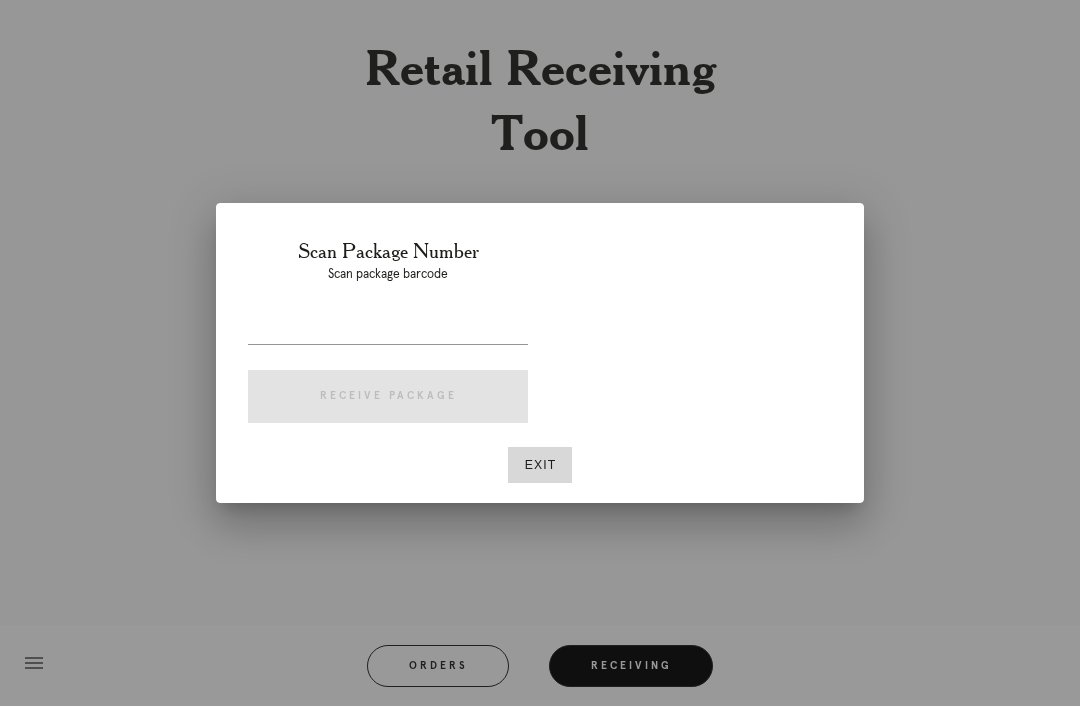 scroll, scrollTop: 64, scrollLeft: 0, axis: vertical 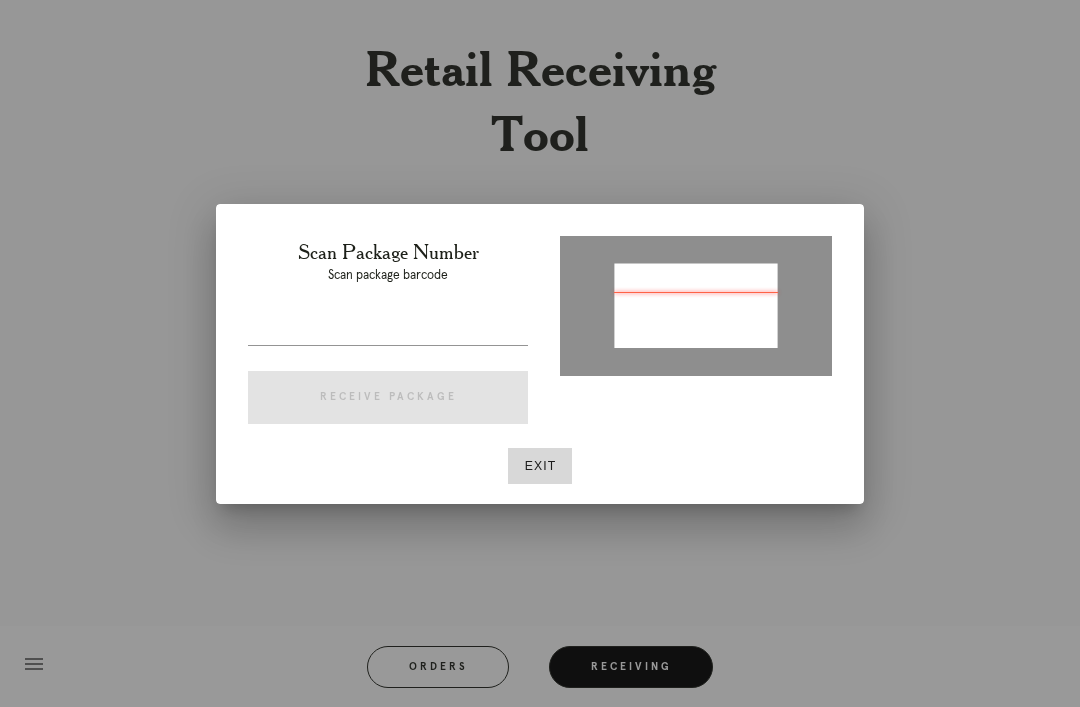 type on "P413485366655556" 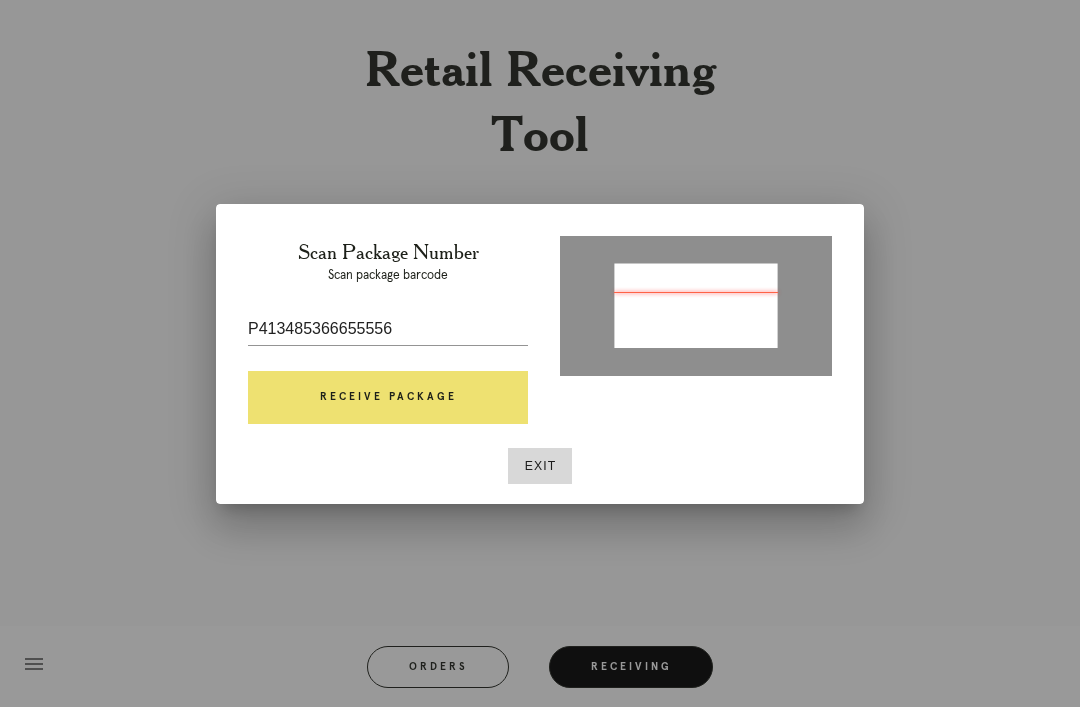 click on "Receive Package" at bounding box center (388, 398) 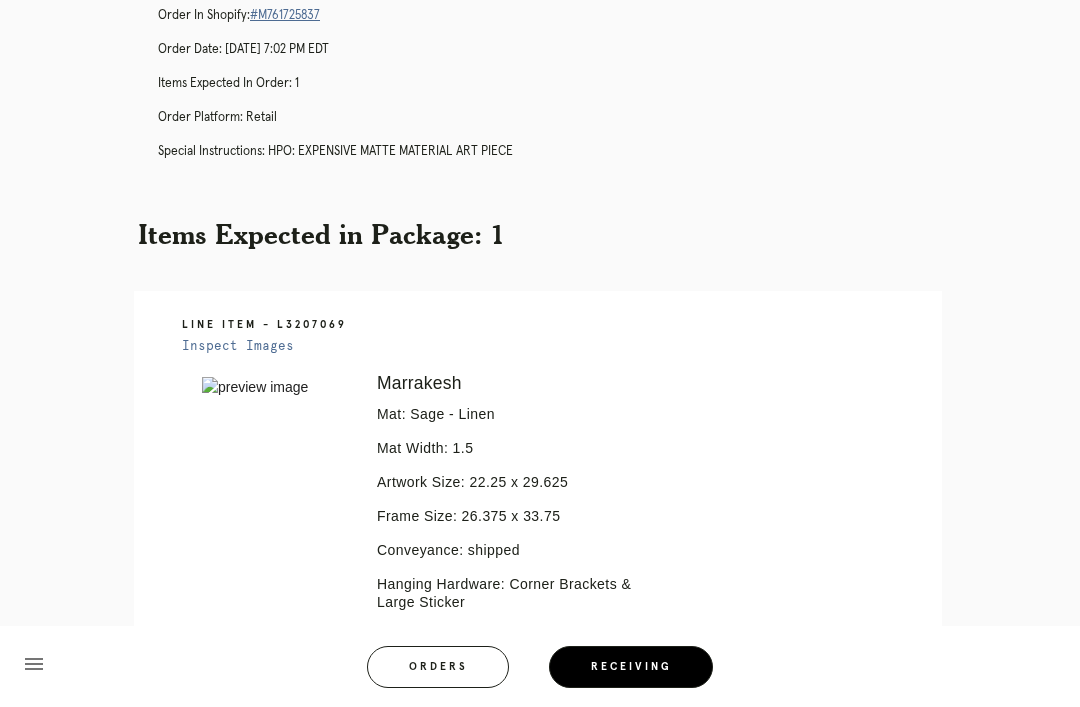scroll, scrollTop: 123, scrollLeft: 0, axis: vertical 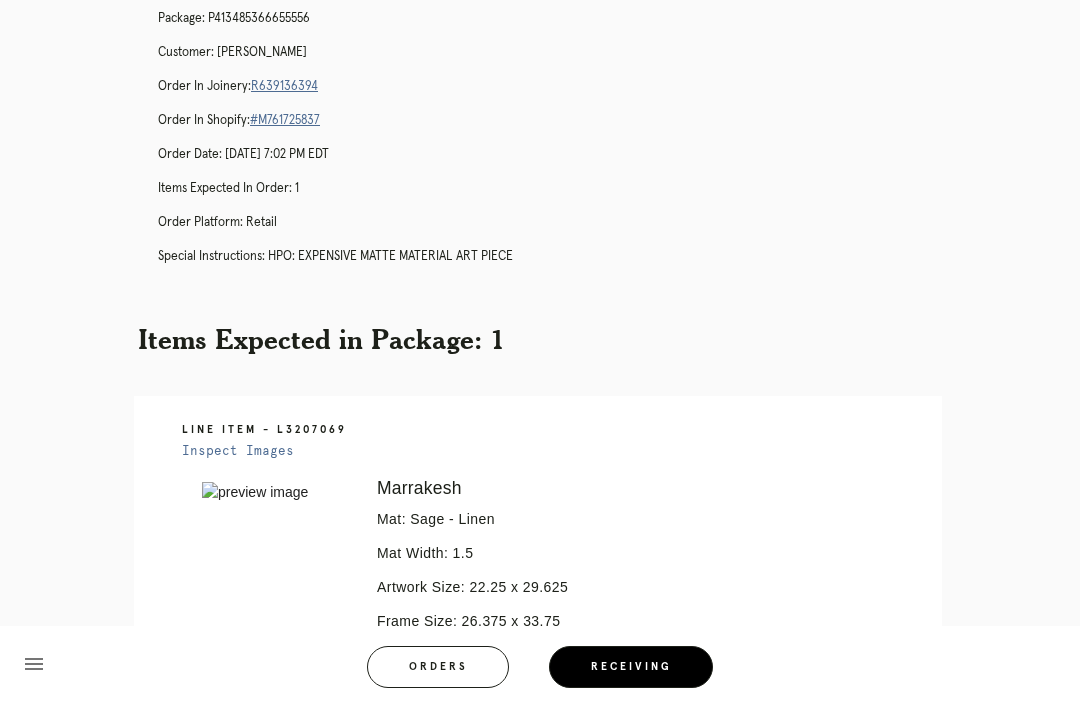 click on "R639136394" at bounding box center [284, 86] 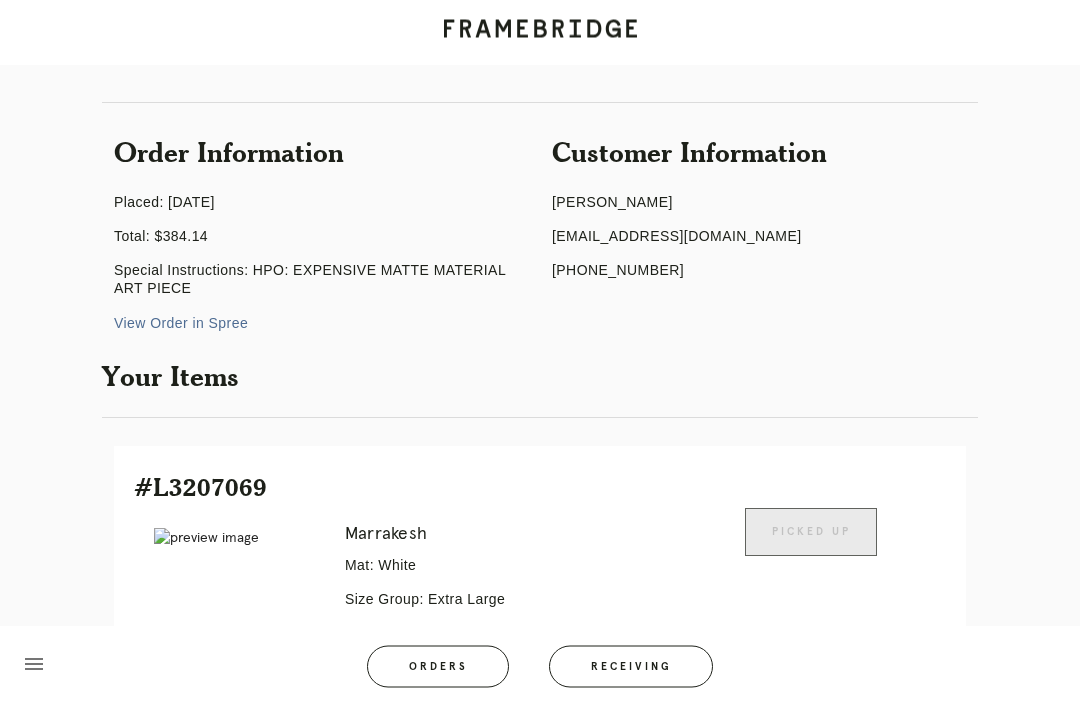 scroll, scrollTop: 0, scrollLeft: 0, axis: both 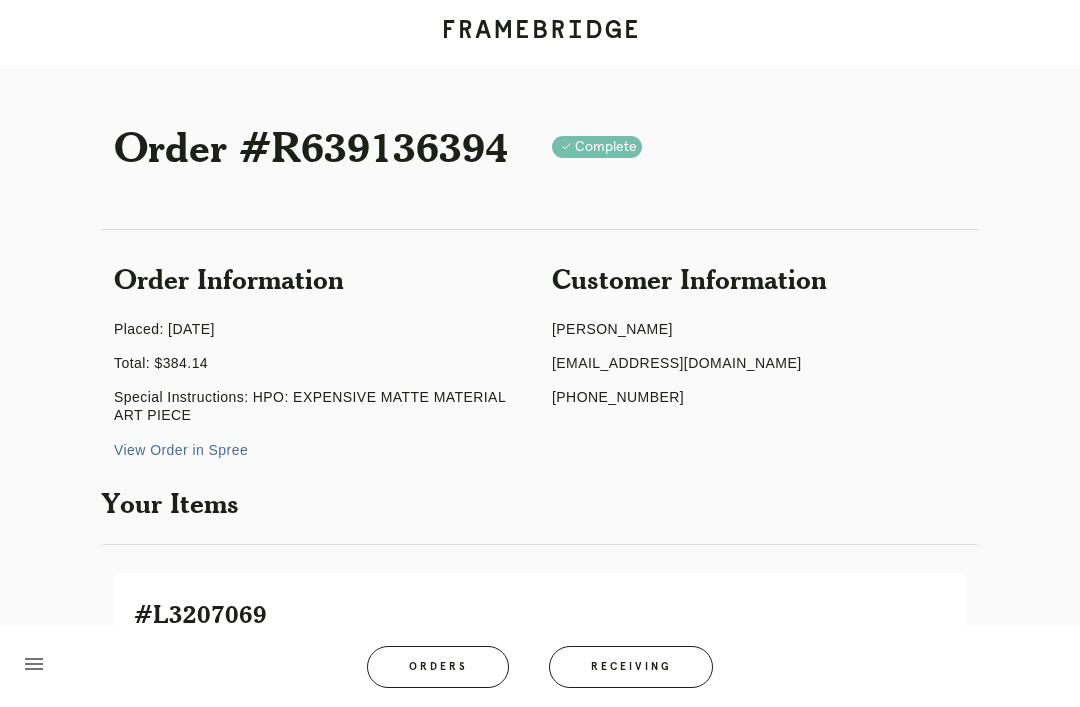click on "Orders" at bounding box center [438, 667] 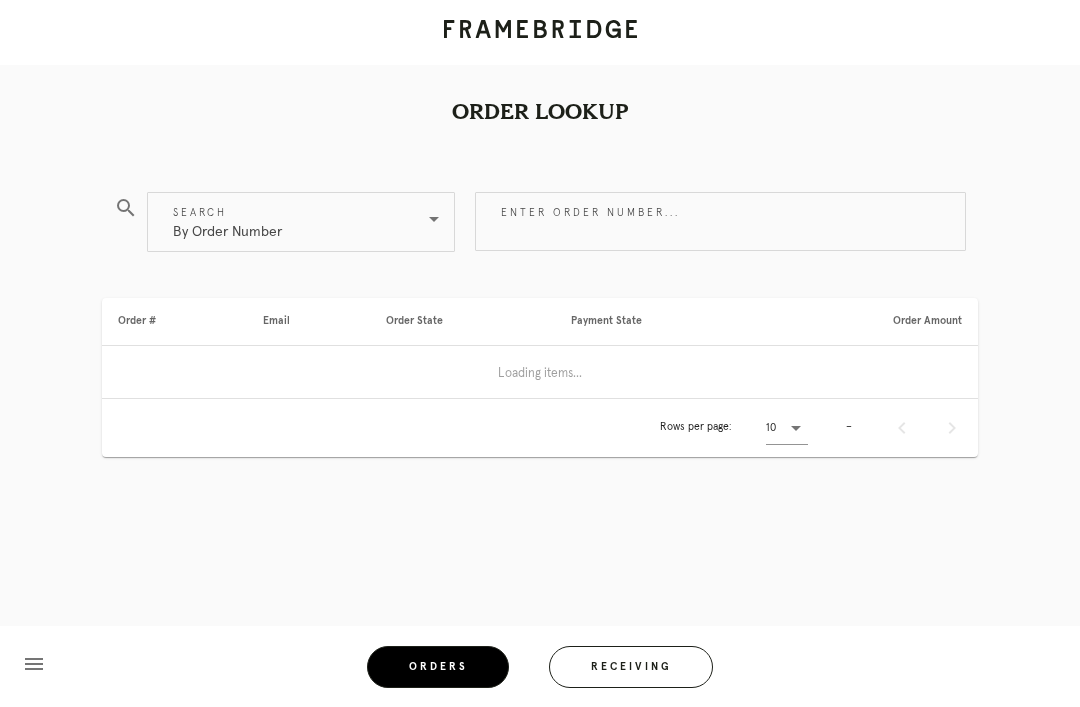 click on "Receiving" at bounding box center (631, 667) 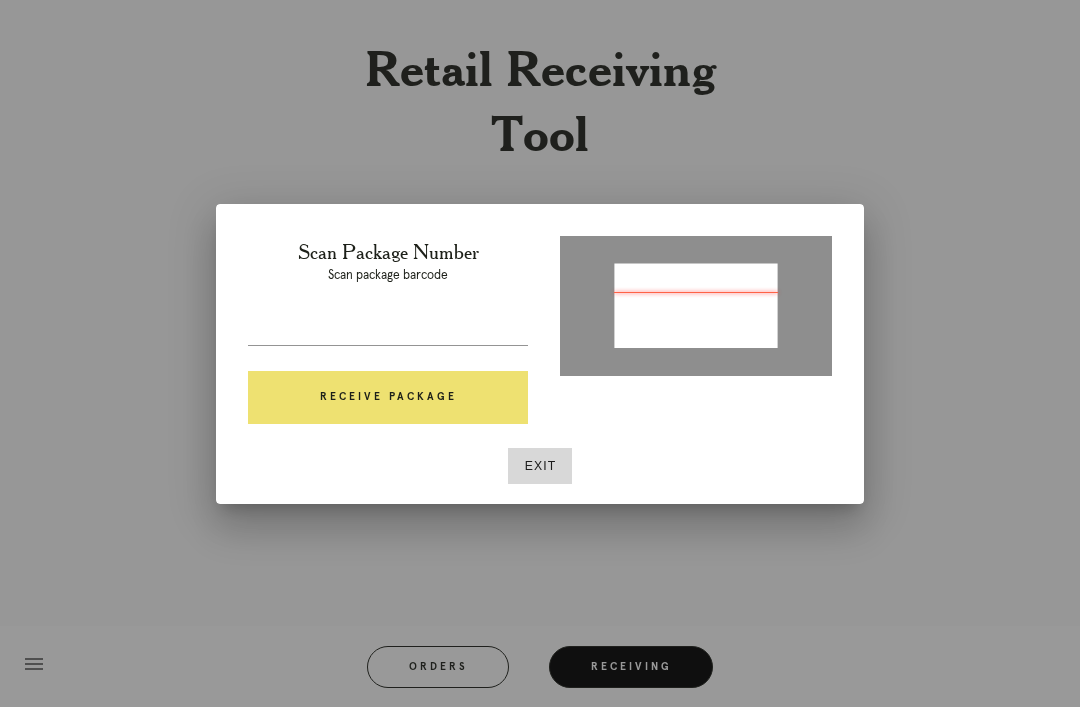 type on "154624393646712" 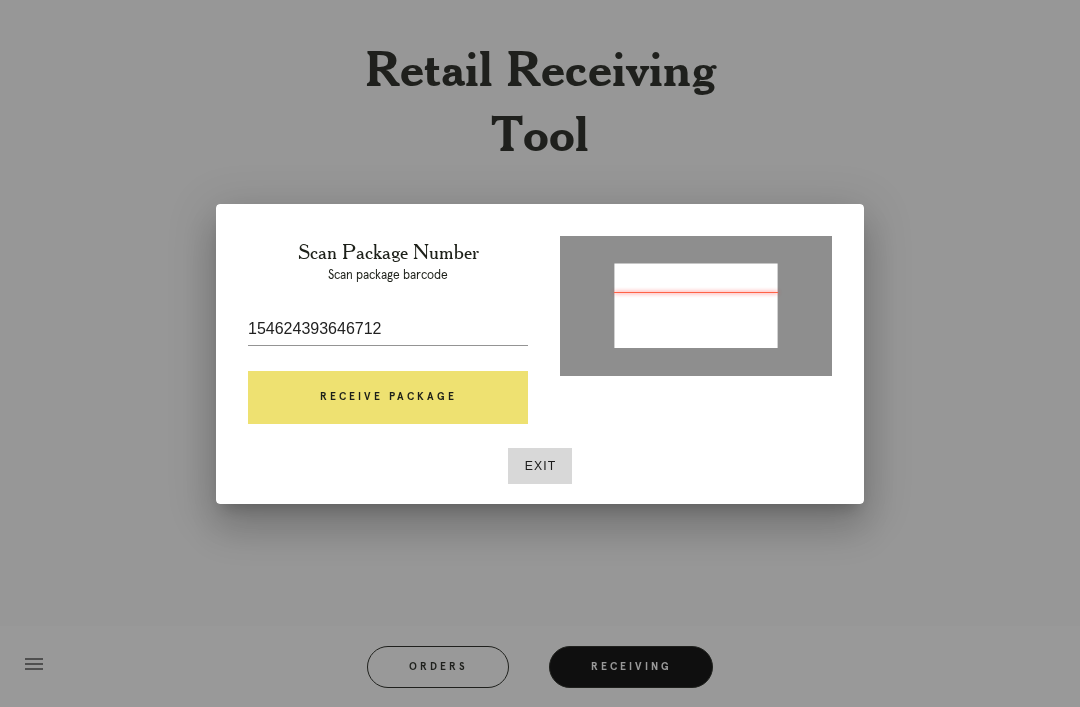 click on "Exit" at bounding box center (540, 466) 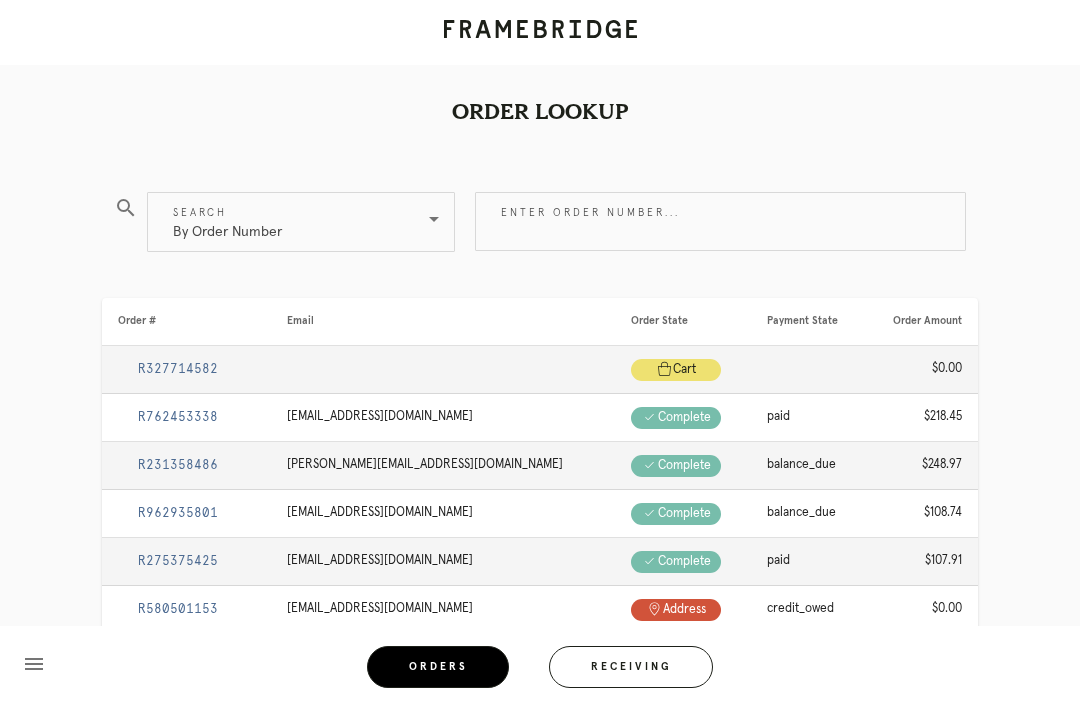 click on "Receiving" at bounding box center (631, 667) 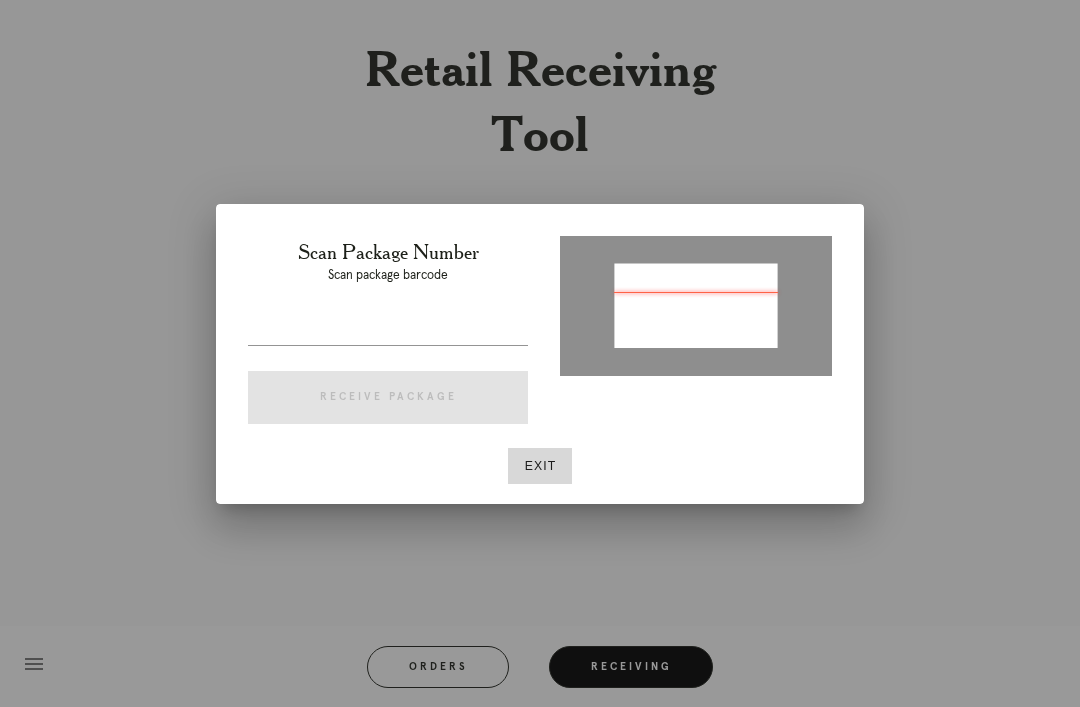 type on "P491551406135125" 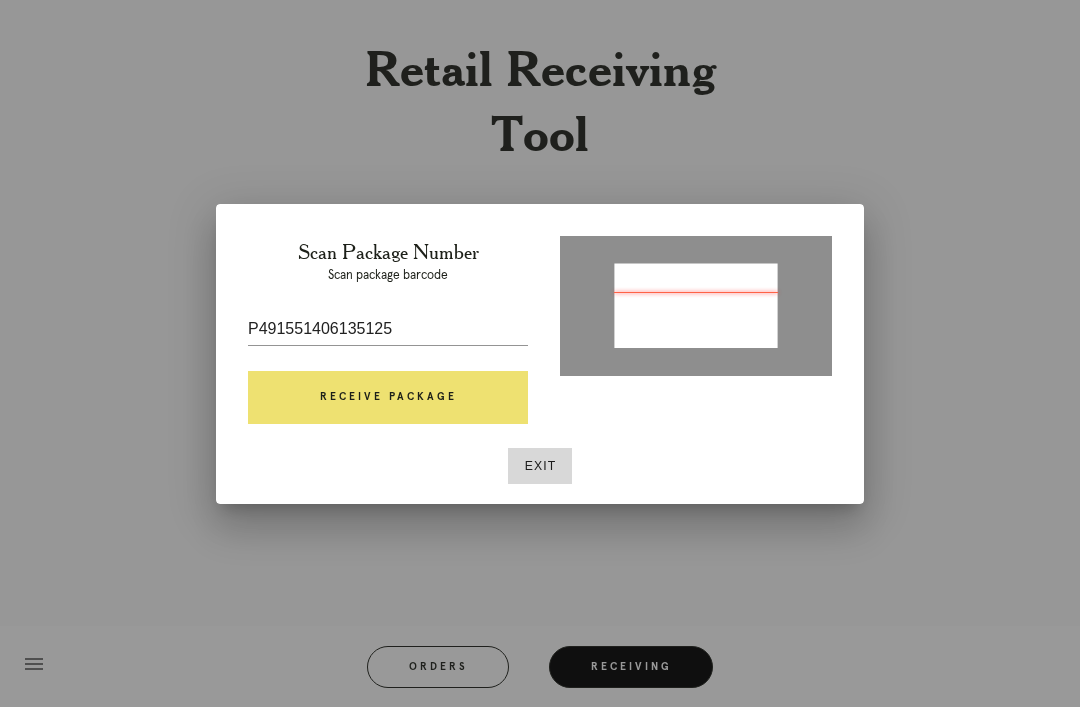 click on "Scan Package Number   Scan package barcode   P491551406135125   Receive Package" at bounding box center (388, 336) 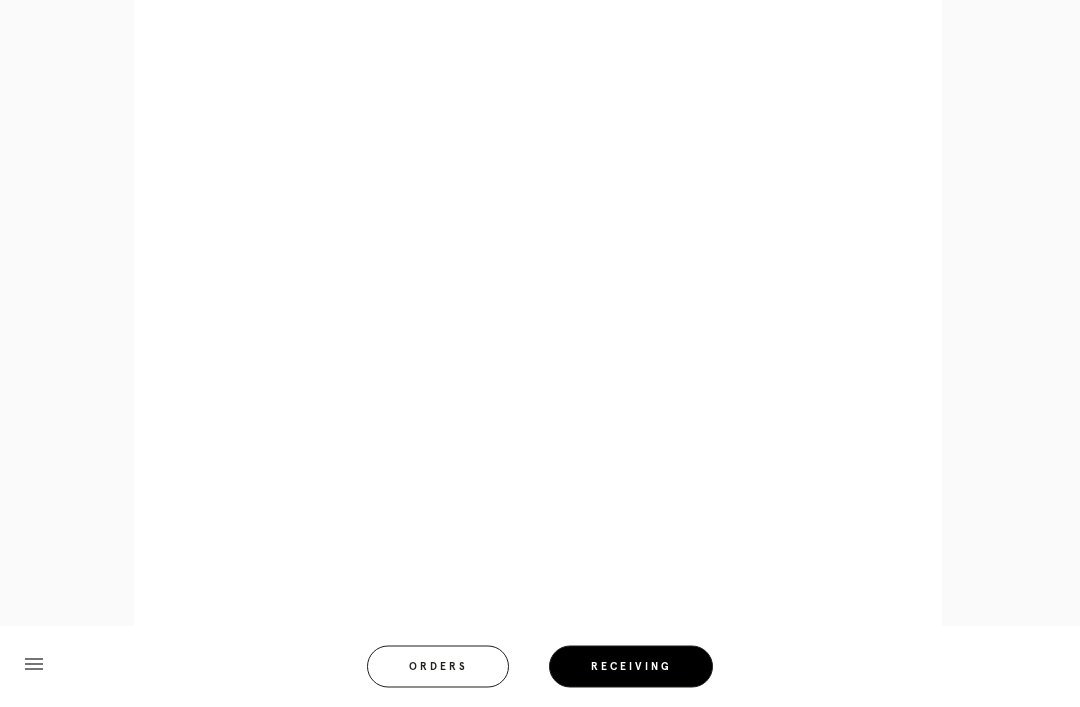 scroll, scrollTop: 1082, scrollLeft: 0, axis: vertical 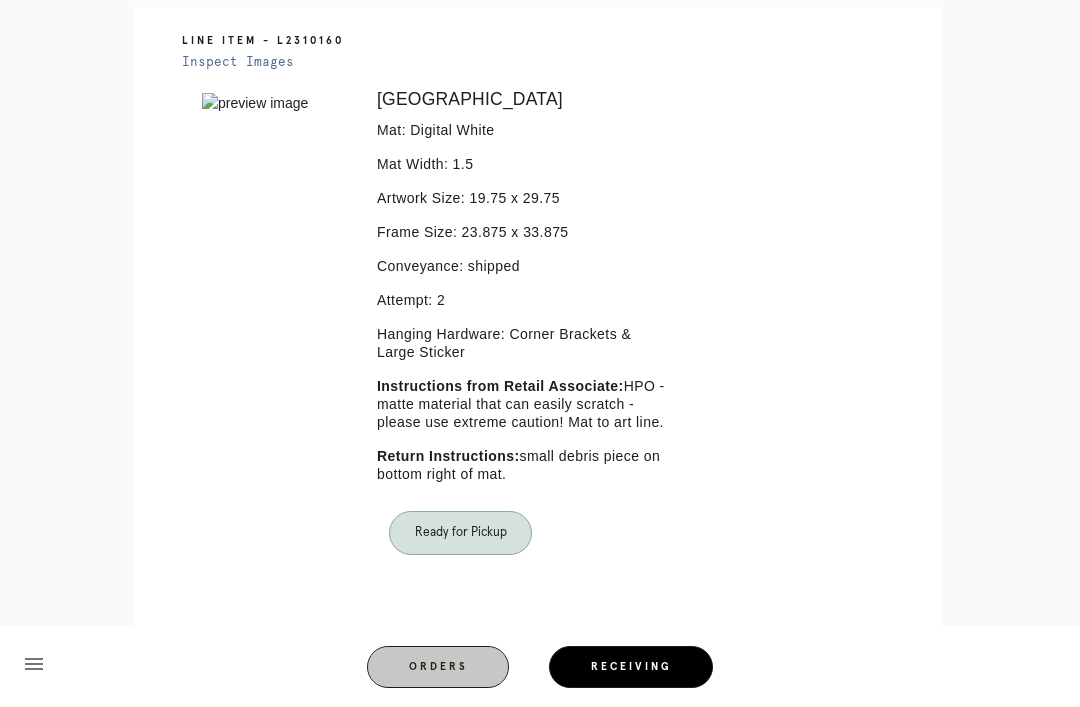 click on "Orders" at bounding box center (438, 667) 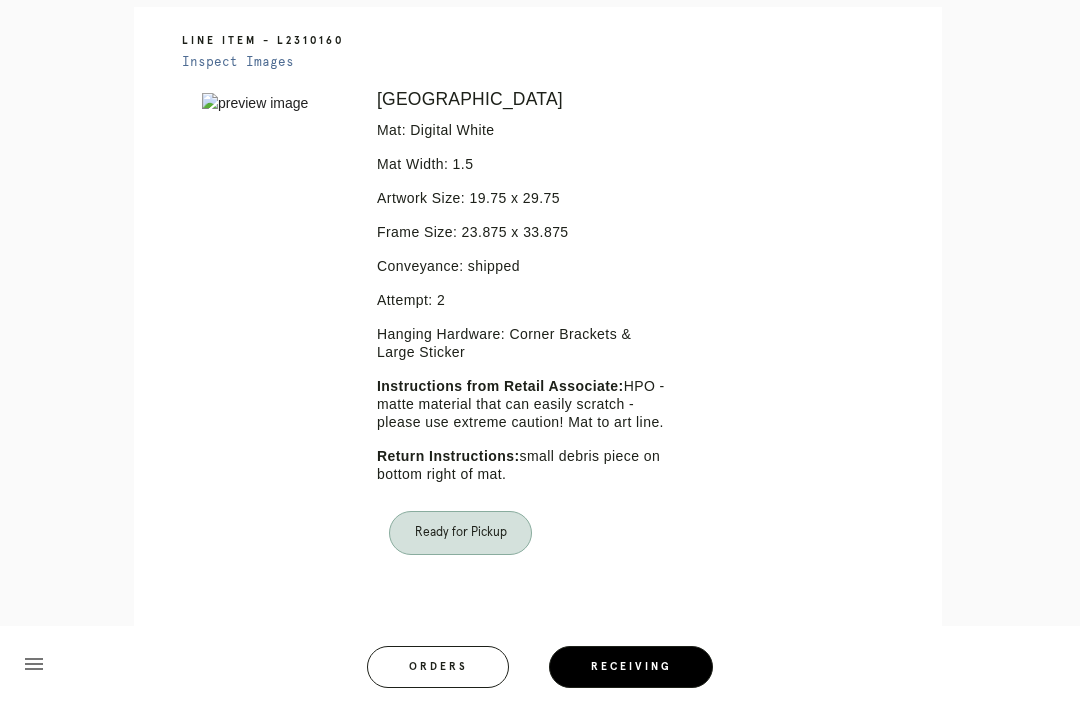 click on "Retail Receiving Tool   close   Package: P491551406135125   Customer: [PERSON_NAME]
Order in Joinery:
R824546646
Order in Shopify:
#M761714528
Order Date:
[DATE] 12:48 PM EDT
Items Expected in Order: 3   Order Platform: retail     Items Expected in Package:  1
Line Item - L2310160
Inspect Images
Error retreiving frame spec #9696125
[GEOGRAPHIC_DATA]
Mat: Digital White
Mat Width: 1.5
Artwork Size:
19.75
x
29.75
Frame Size:
23.875
x
33.875
Conveyance: shipped
Attempt: 2
Hanging Hardware: Corner Brackets & Large Sticker
Instructions from Retail Associate:
HPO - matte material that can easily scratch - please use extreme caution! Mat to art line." at bounding box center (540, 146) 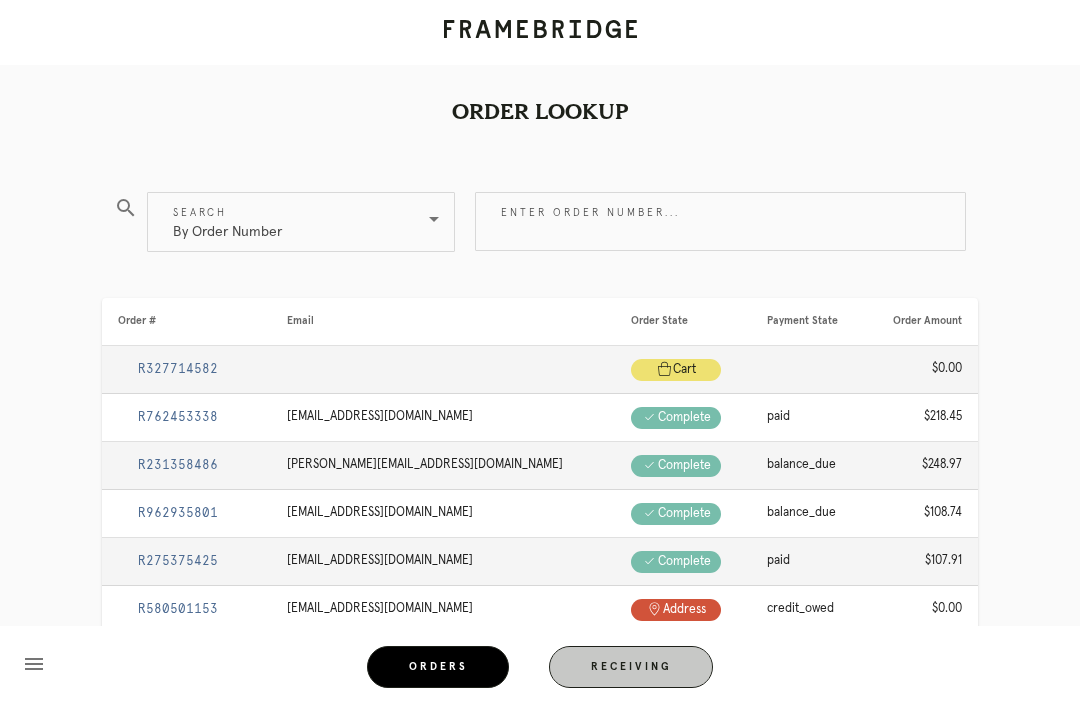click on "Receiving" at bounding box center (631, 667) 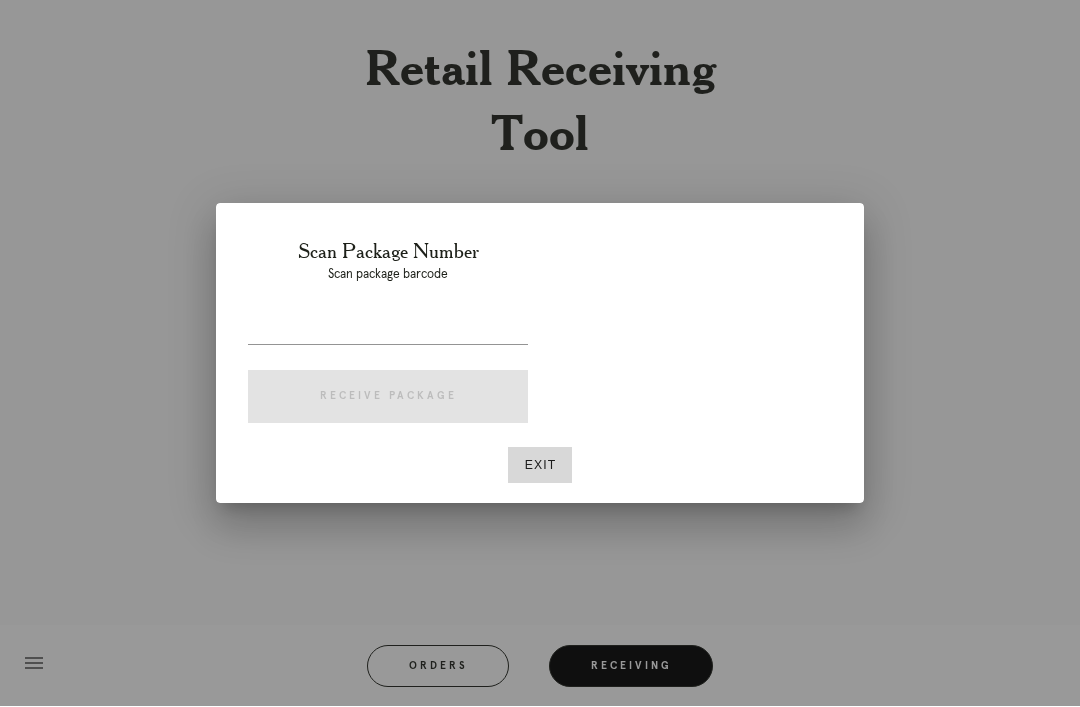 scroll, scrollTop: 64, scrollLeft: 0, axis: vertical 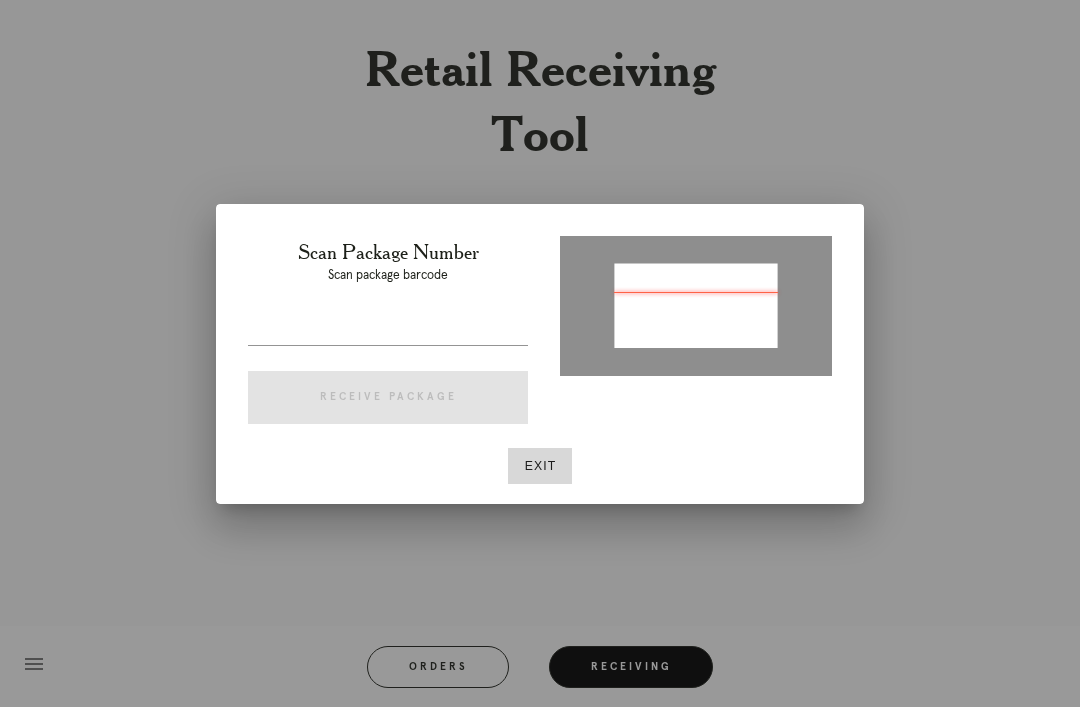 type on "P893846448336842" 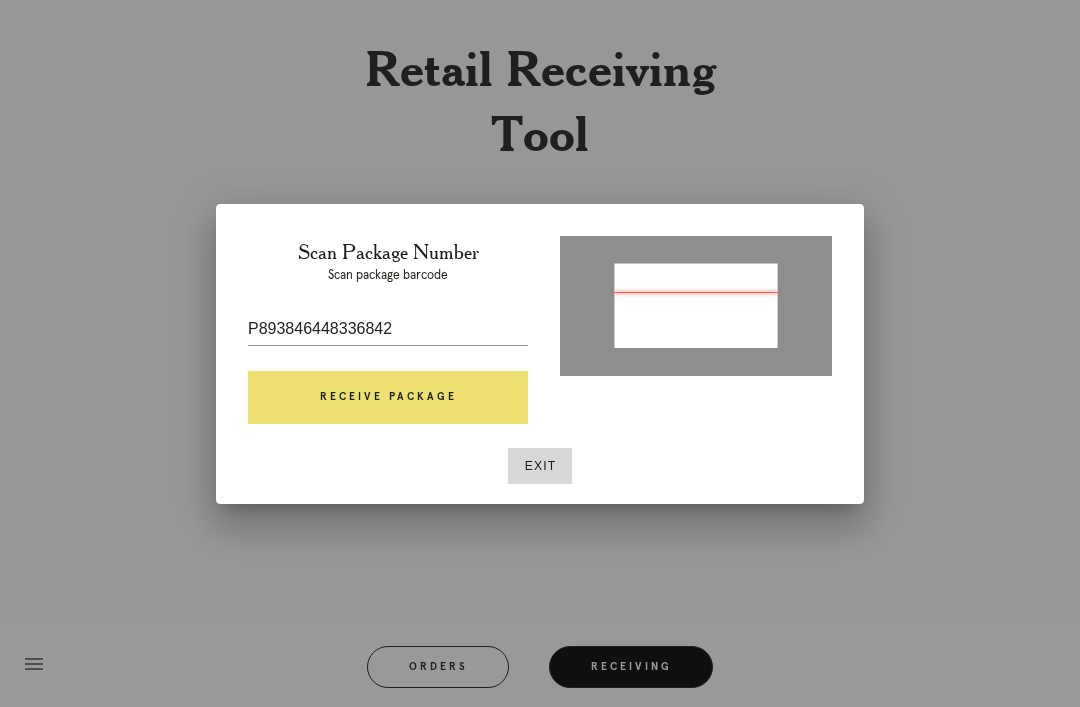 click on "Receive Package" at bounding box center [388, 398] 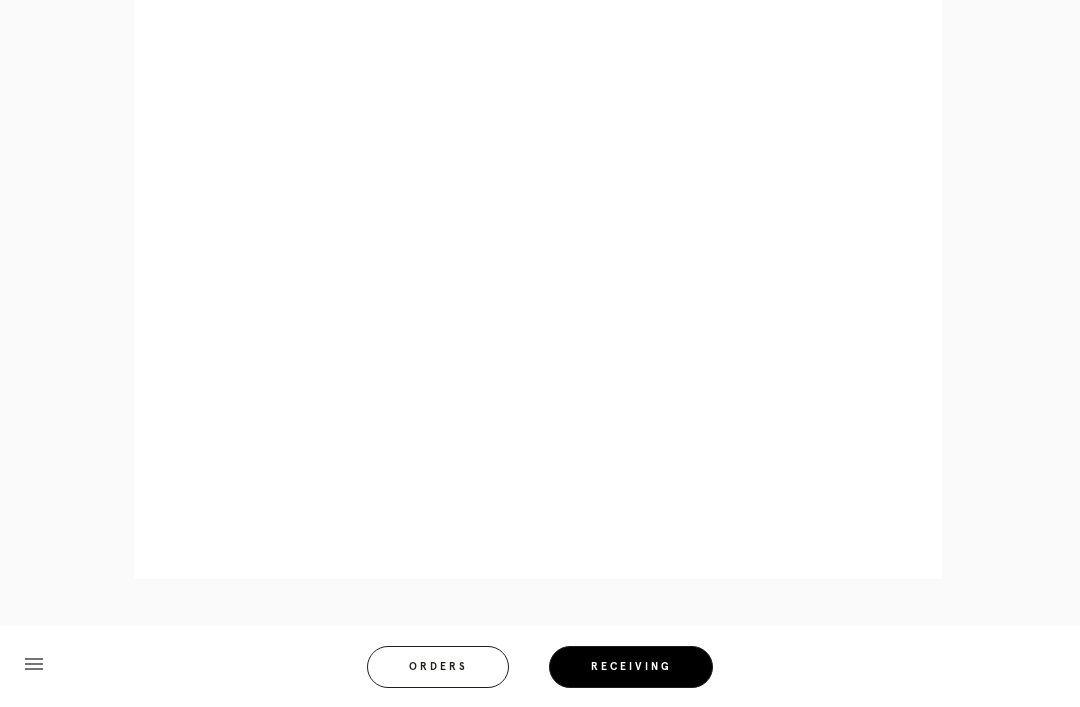 scroll, scrollTop: 858, scrollLeft: 0, axis: vertical 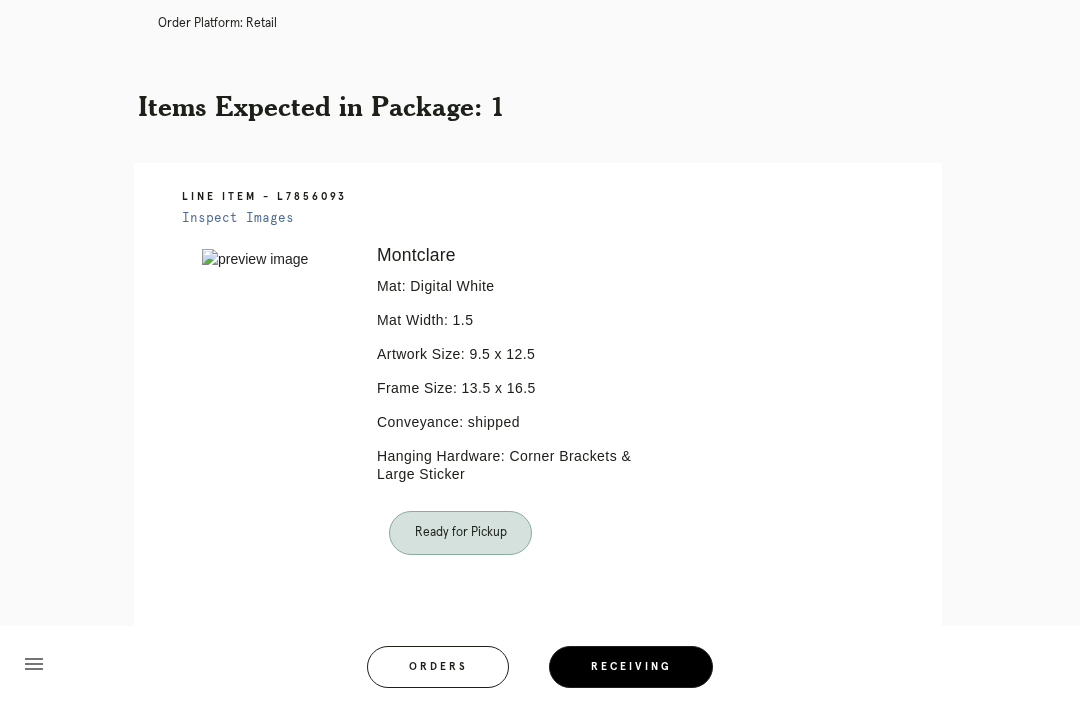 click on "Orders" at bounding box center [438, 667] 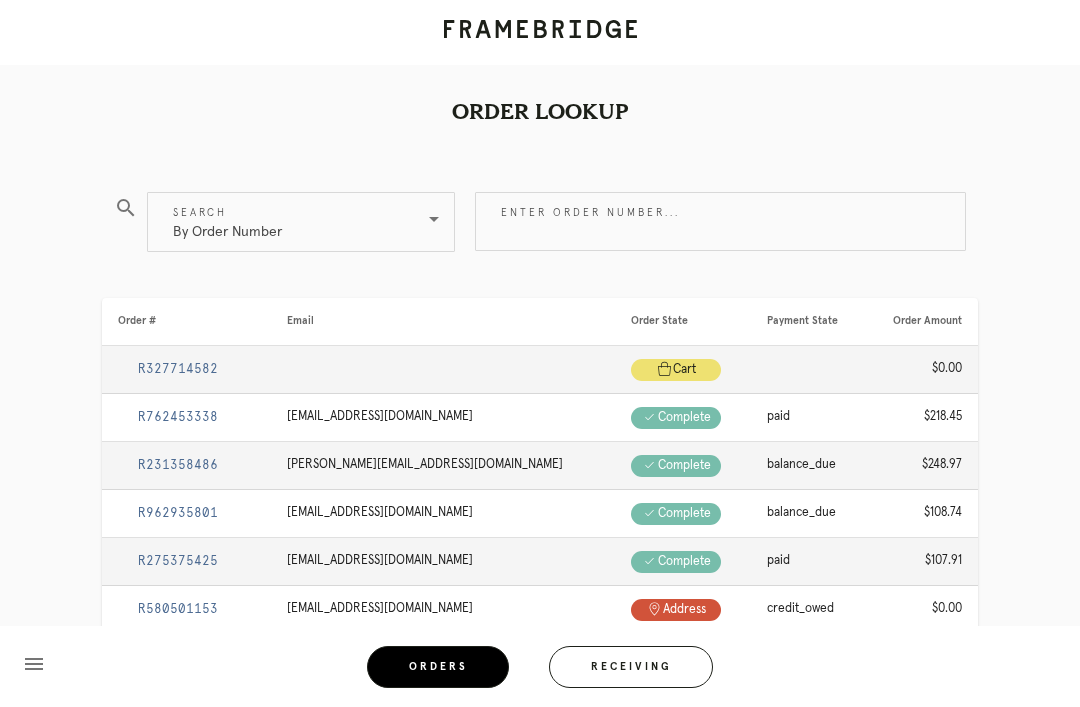 click on "Receiving" at bounding box center (631, 667) 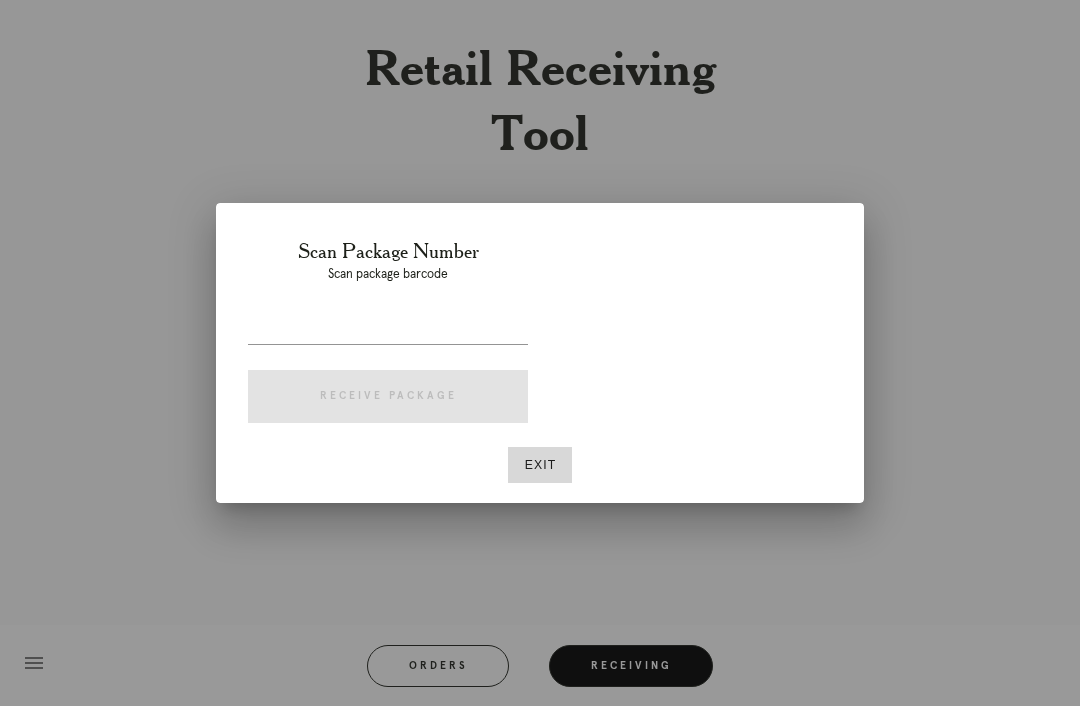 scroll, scrollTop: 64, scrollLeft: 0, axis: vertical 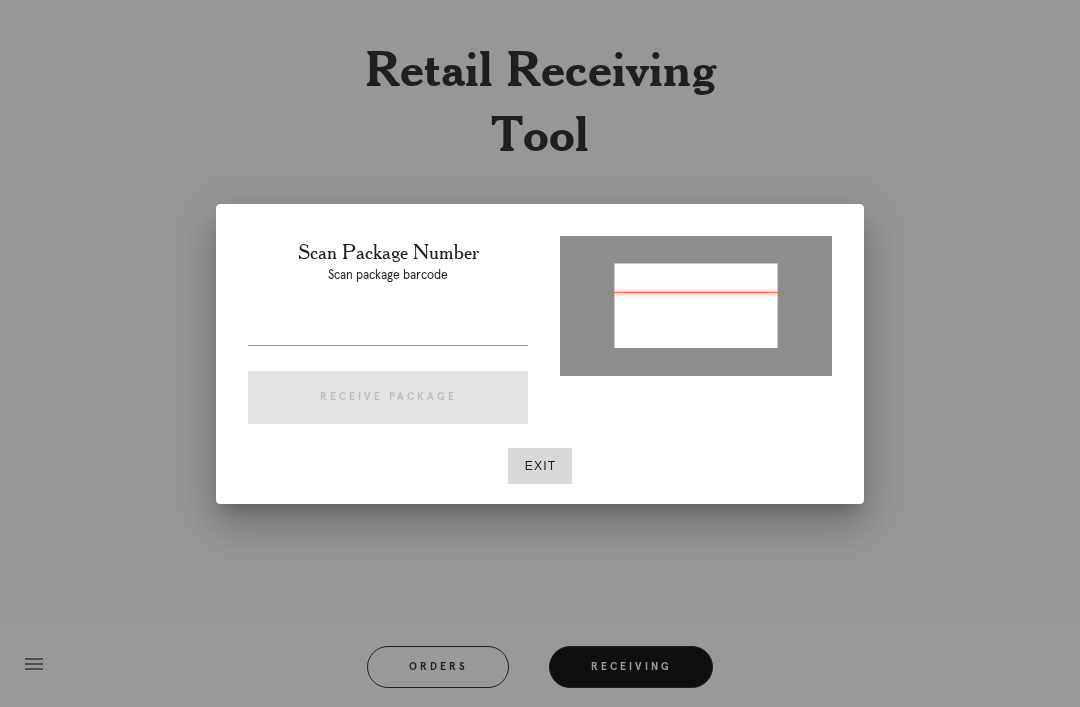 type on "P426007786419756" 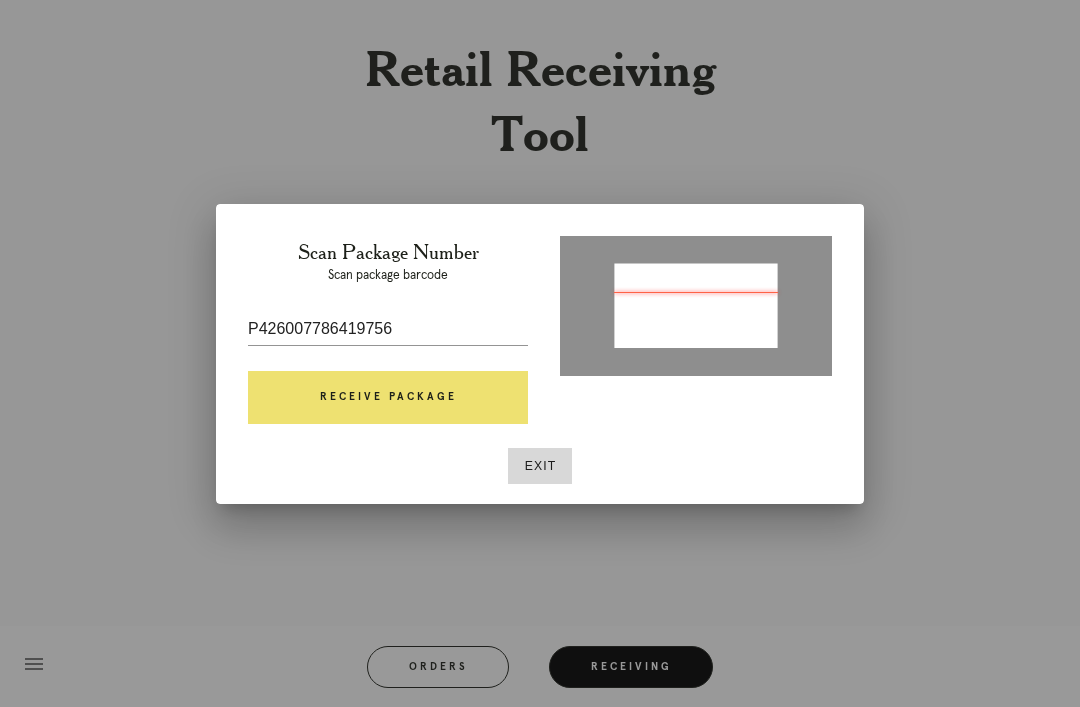 click at bounding box center [388, 360] 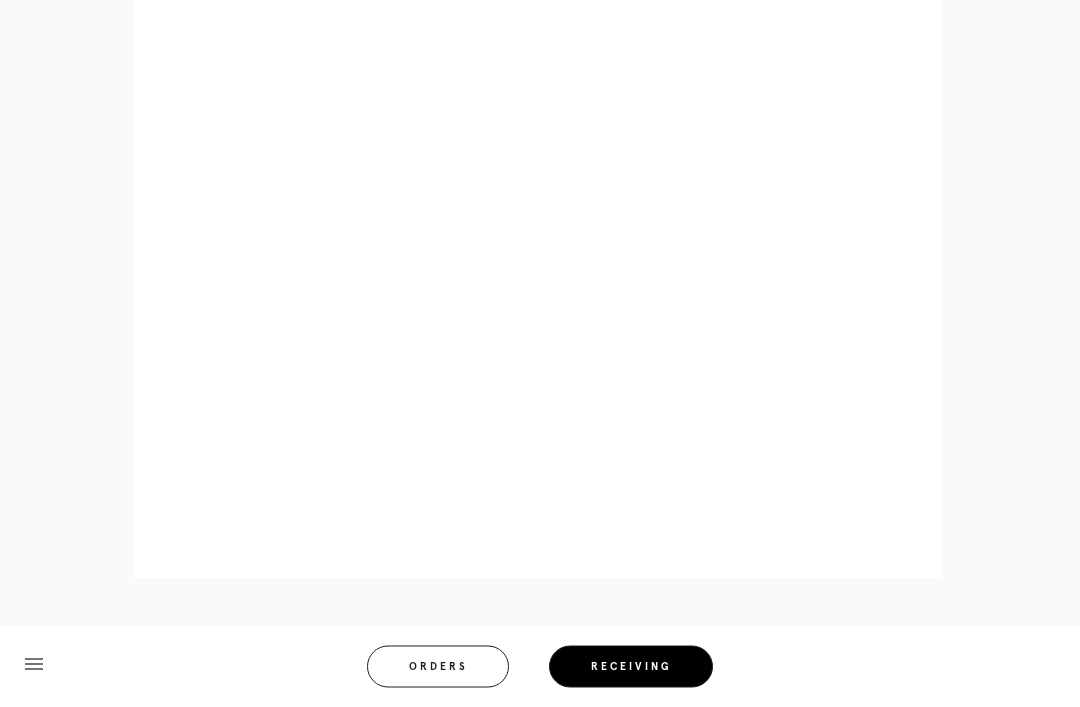 scroll, scrollTop: 962, scrollLeft: 0, axis: vertical 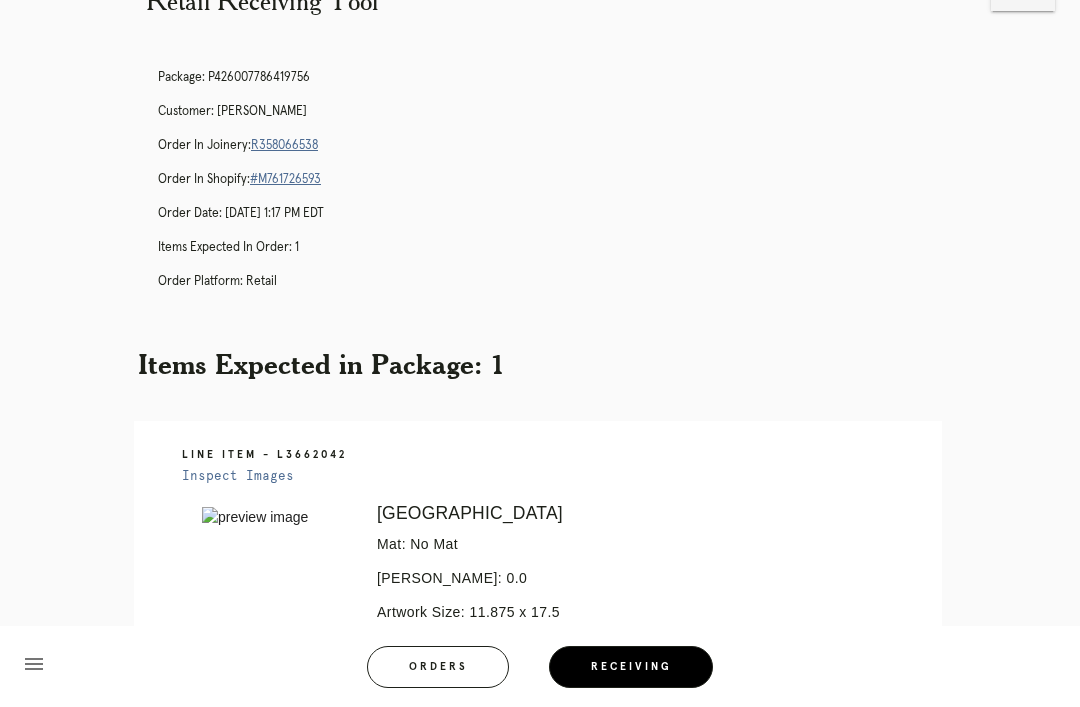 click on "Orders" at bounding box center [438, 667] 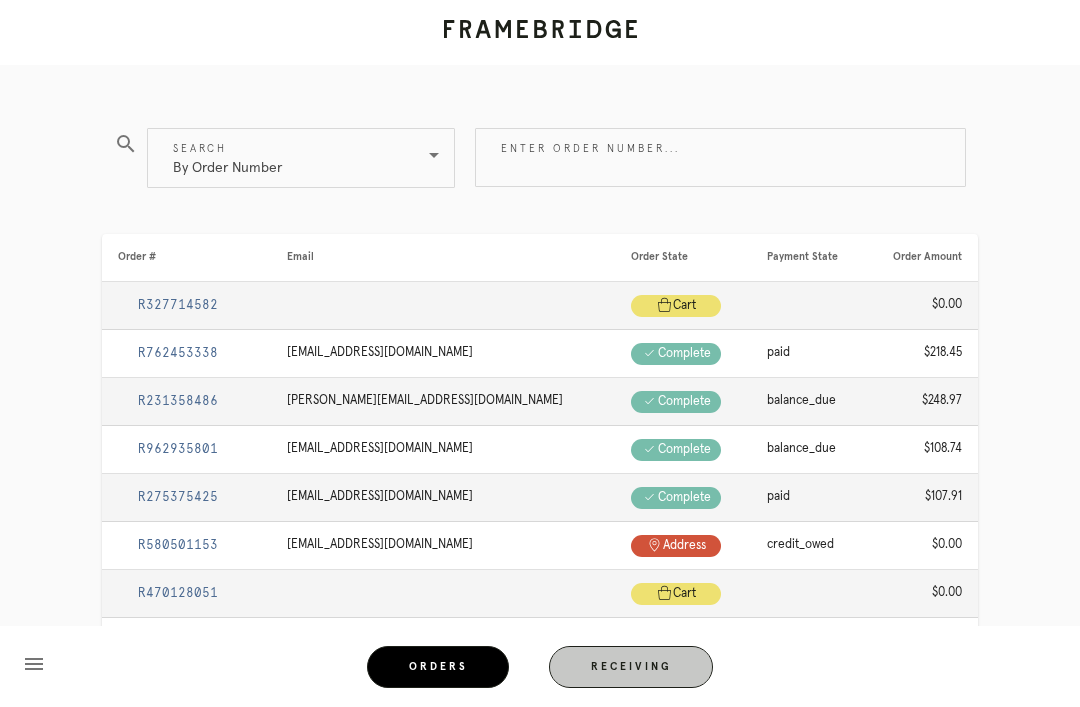 click on "Receiving" at bounding box center [631, 667] 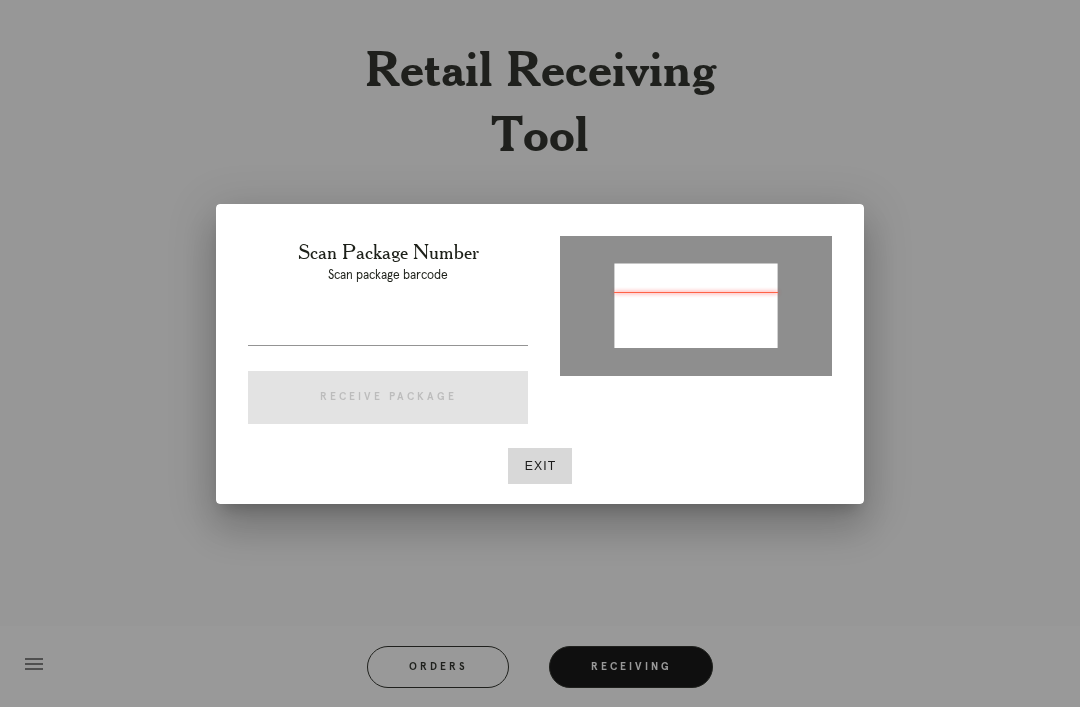 type on "P521082783179650" 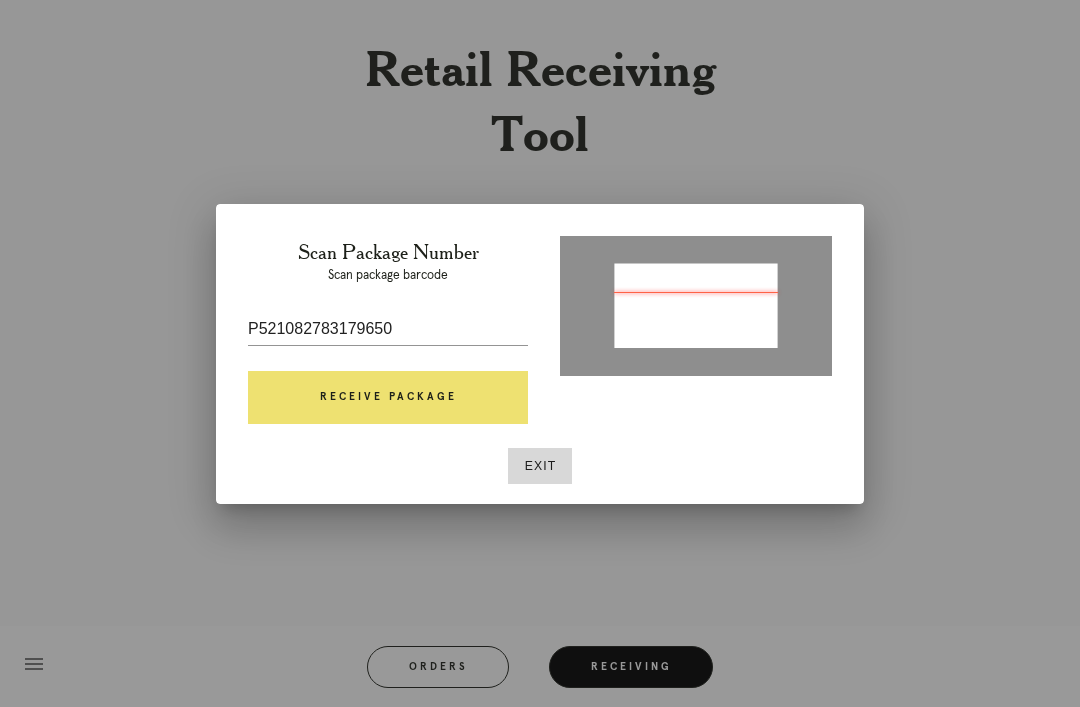 click on "Receive Package" at bounding box center (388, 398) 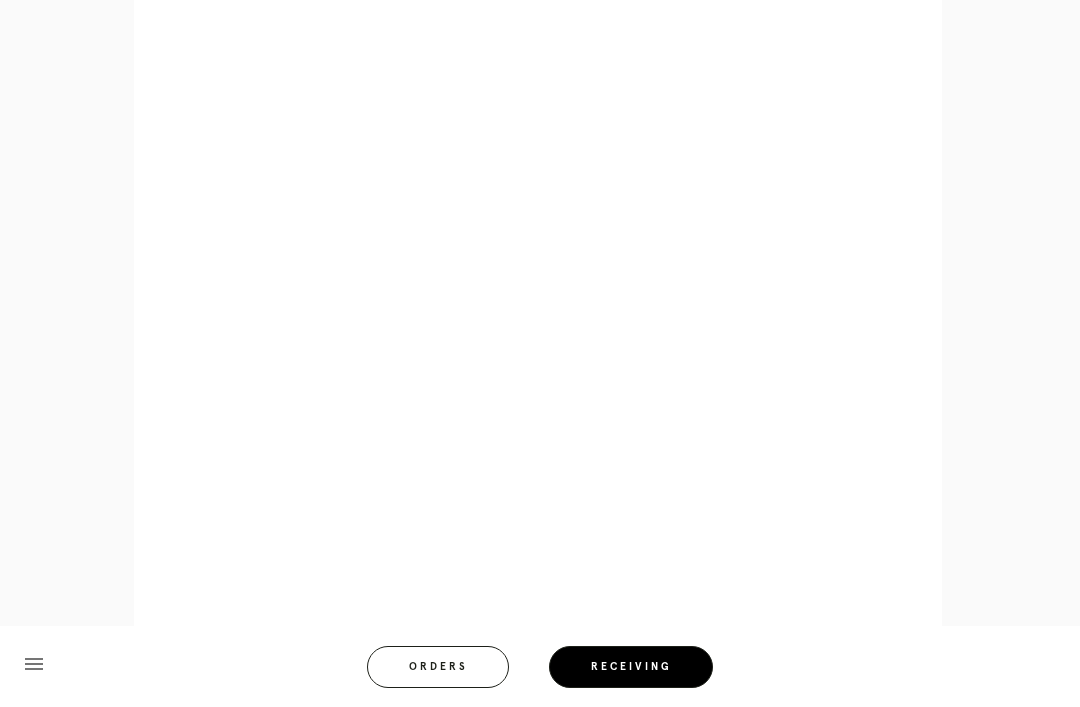 scroll, scrollTop: 962, scrollLeft: 0, axis: vertical 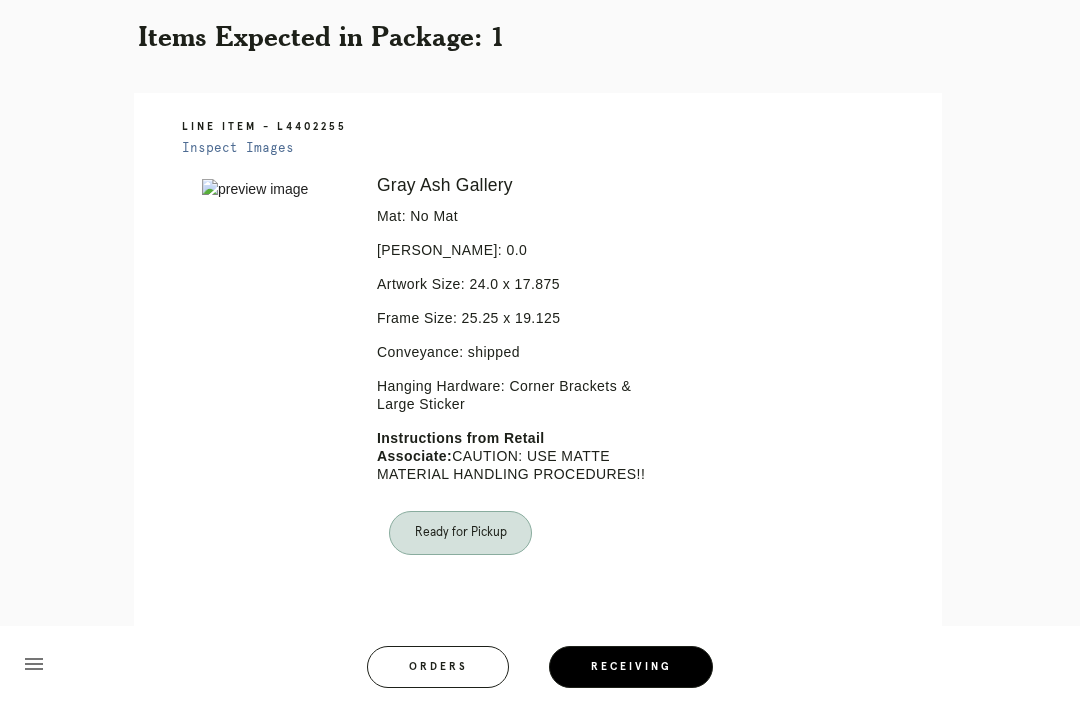 click on "Orders" at bounding box center (438, 667) 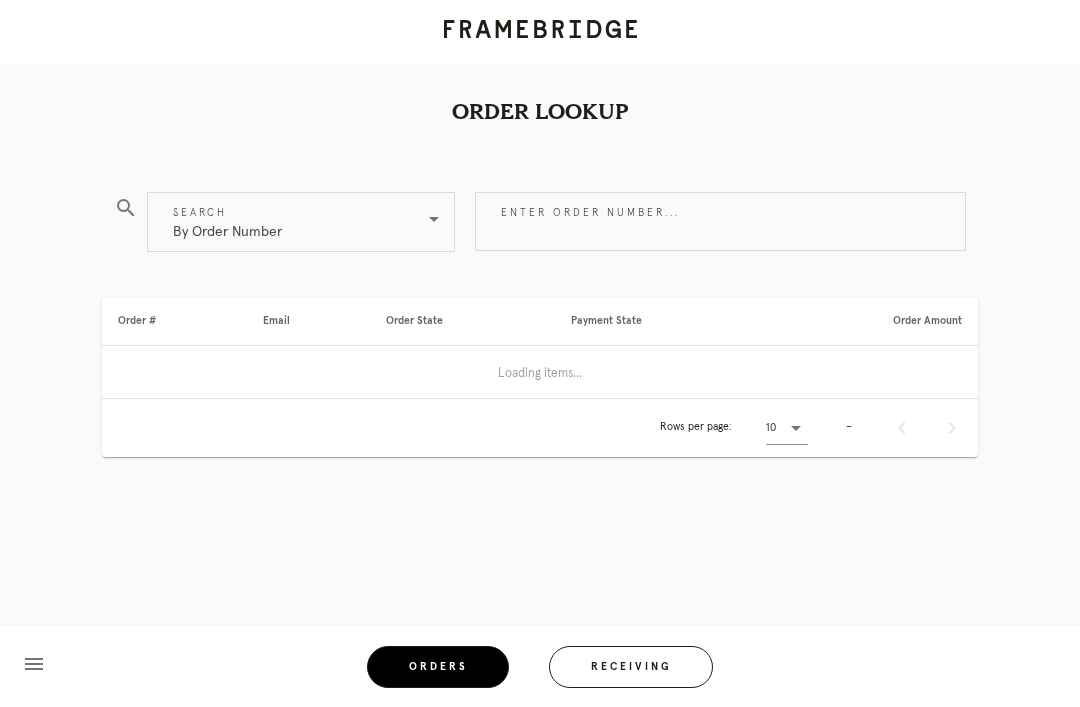 scroll, scrollTop: 0, scrollLeft: 0, axis: both 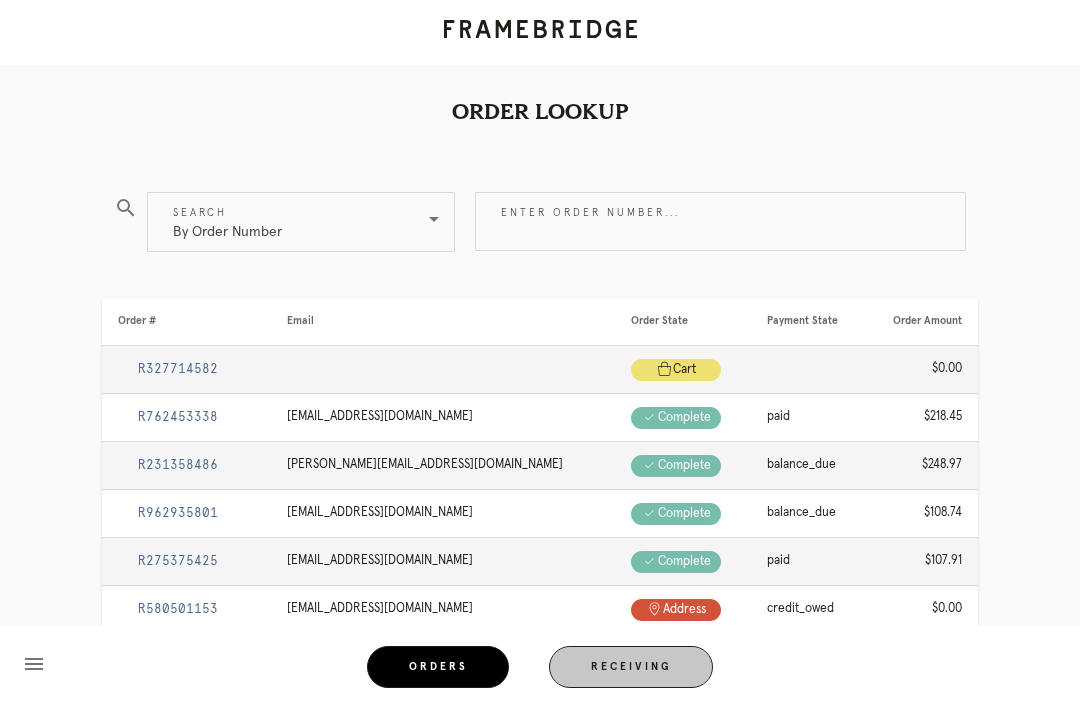 click on "Receiving" at bounding box center (631, 667) 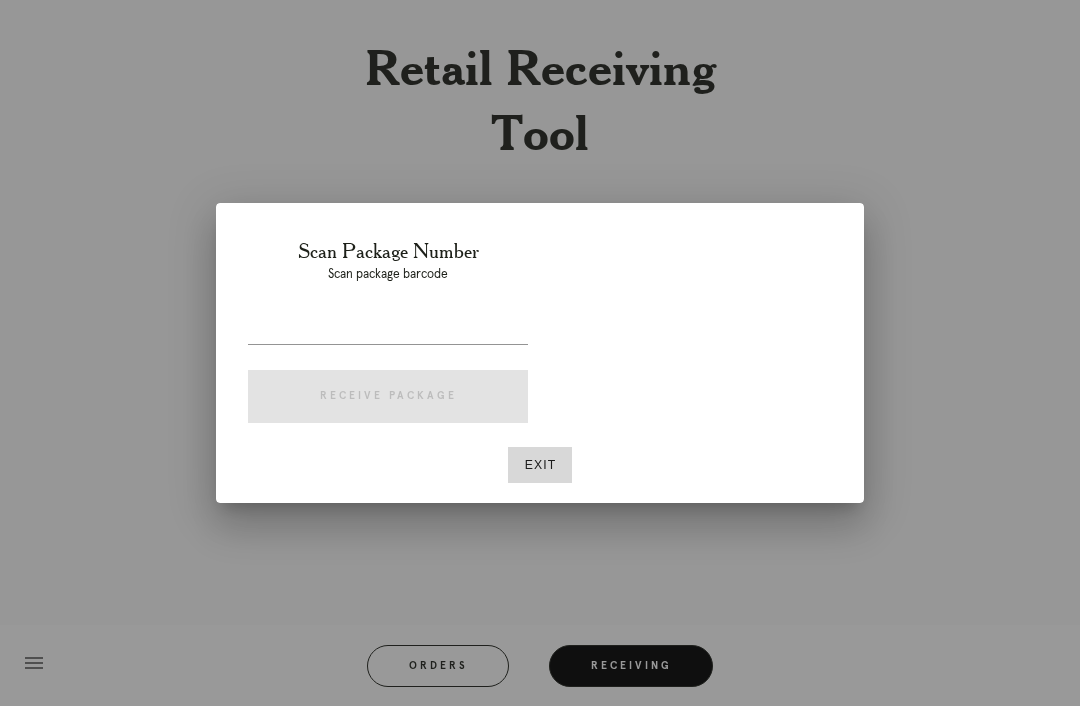 scroll, scrollTop: 64, scrollLeft: 0, axis: vertical 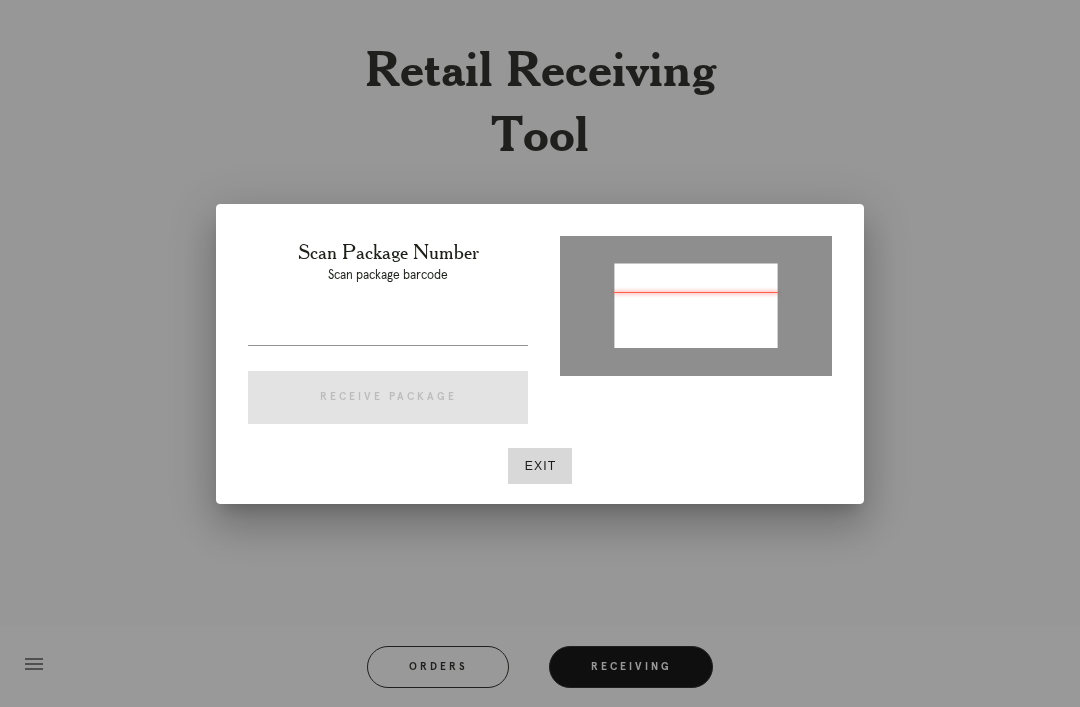 type on "P403998121839977" 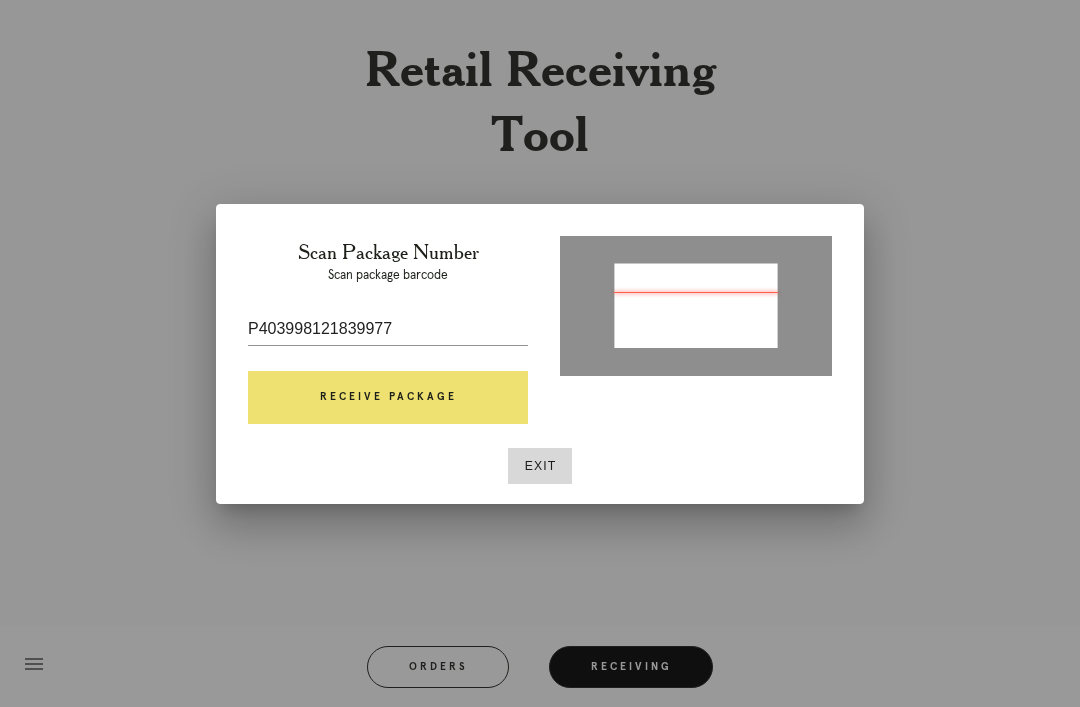 click on "Receive Package" at bounding box center (388, 398) 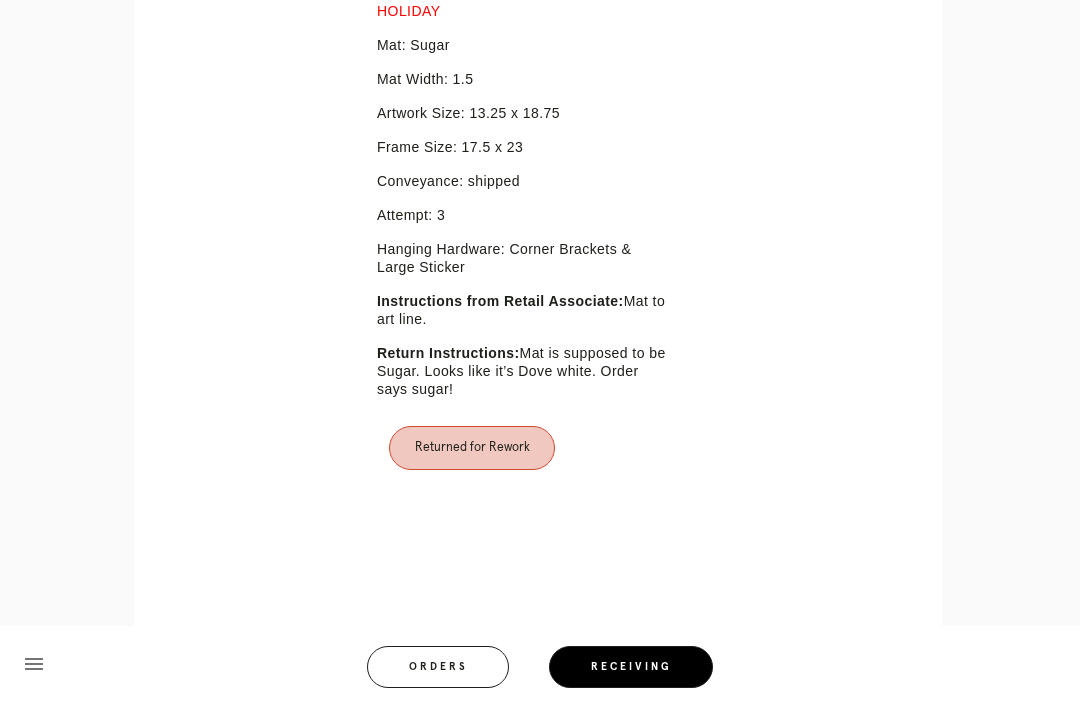 scroll, scrollTop: 666, scrollLeft: 0, axis: vertical 